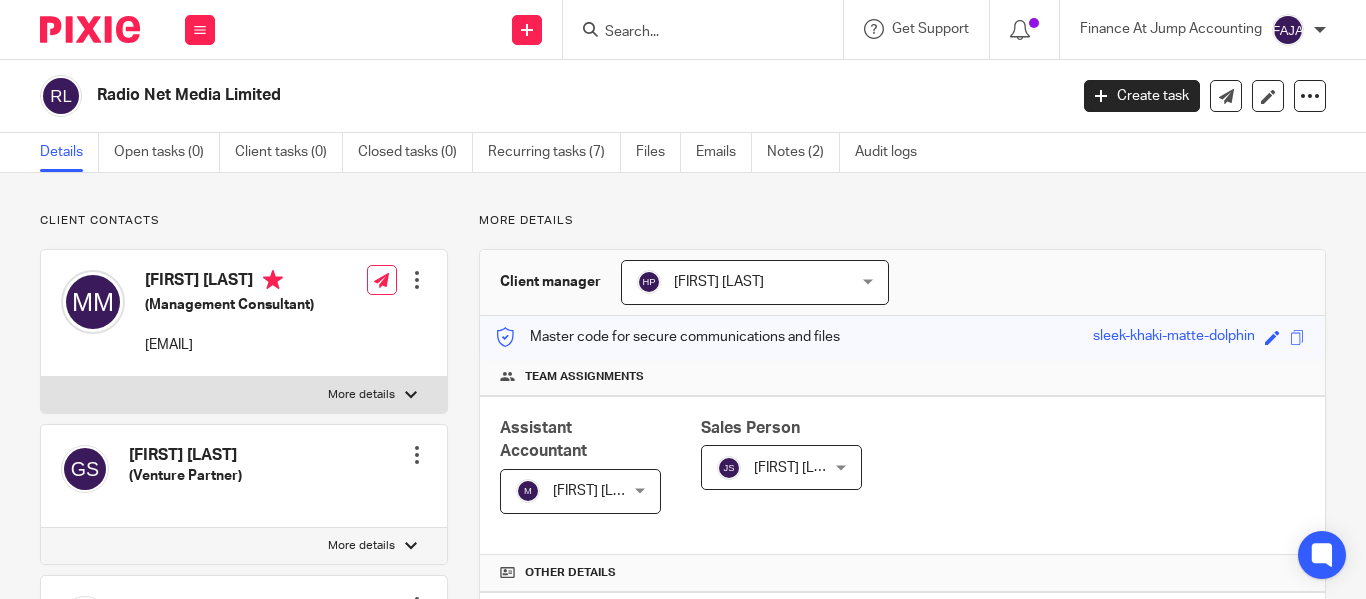 scroll, scrollTop: 0, scrollLeft: 0, axis: both 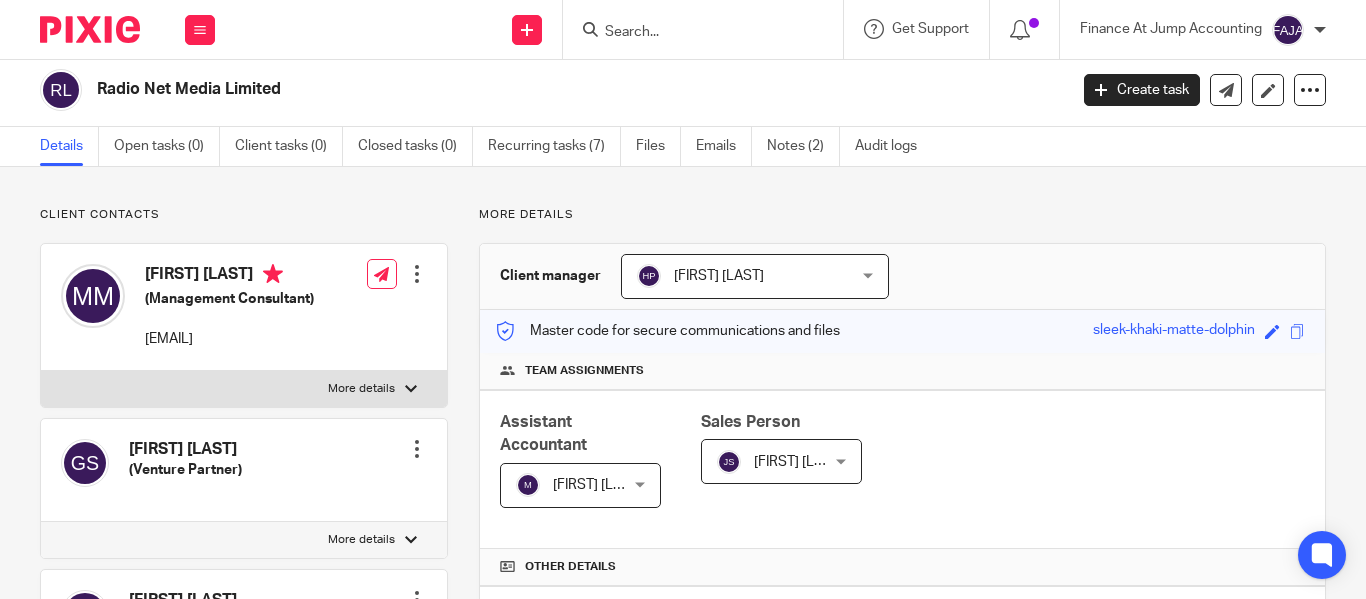 click at bounding box center (709, 29) 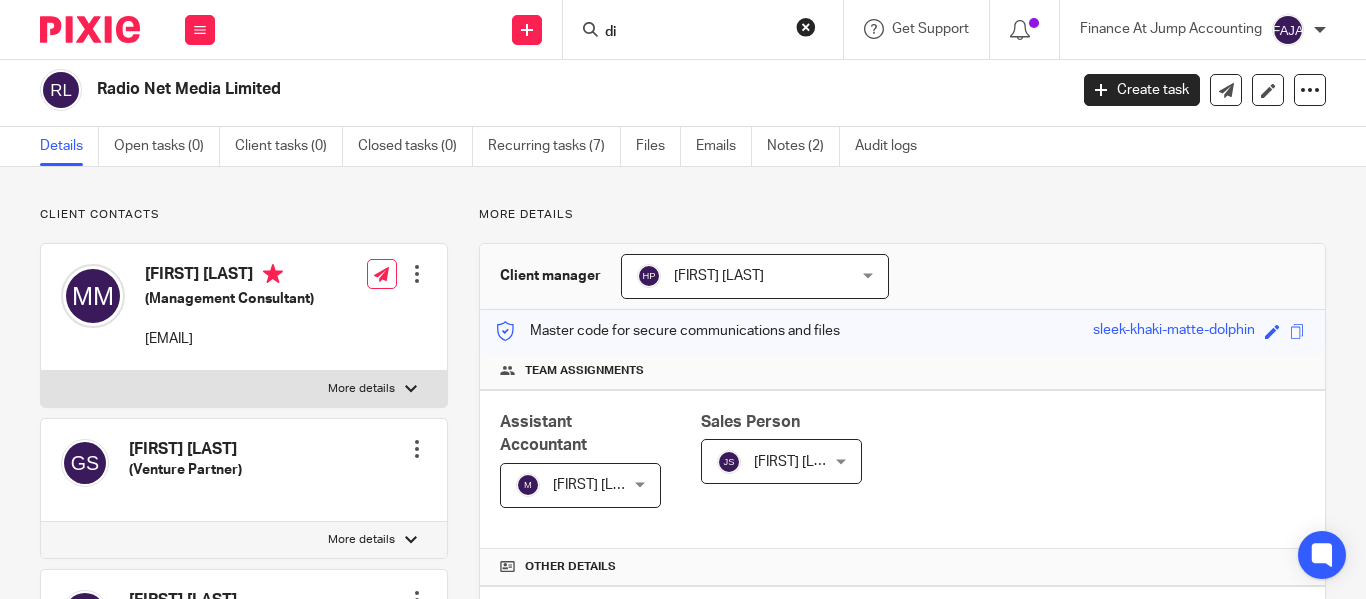 type on "d" 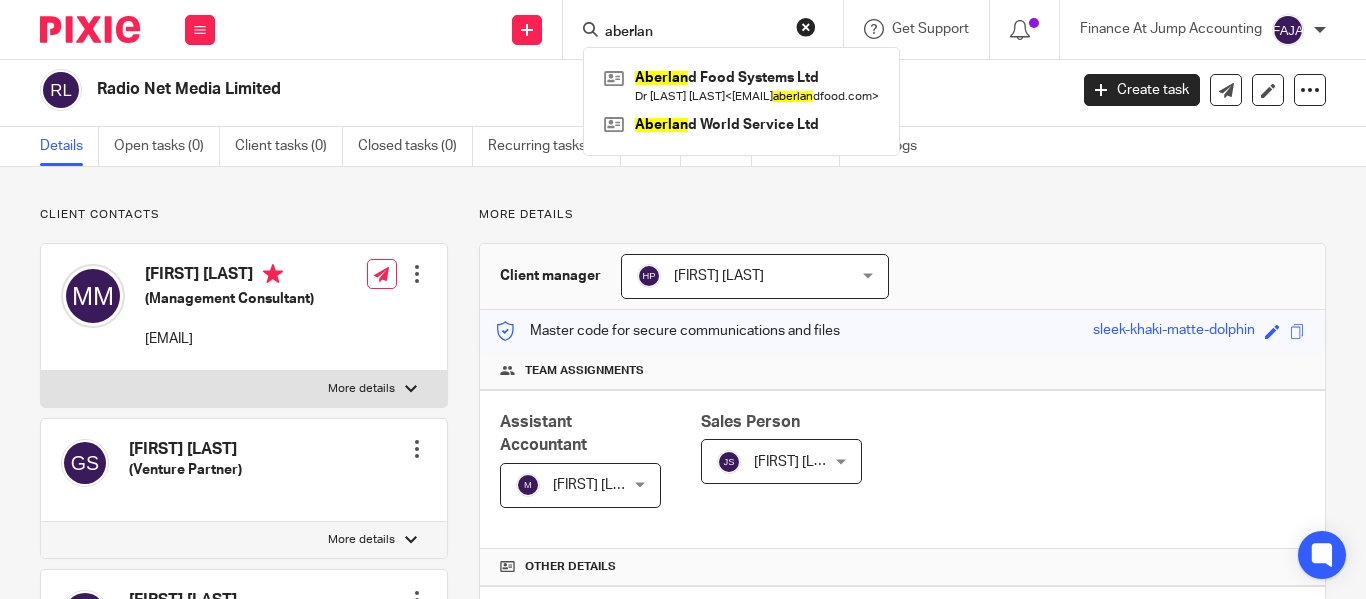 type on "aberlan" 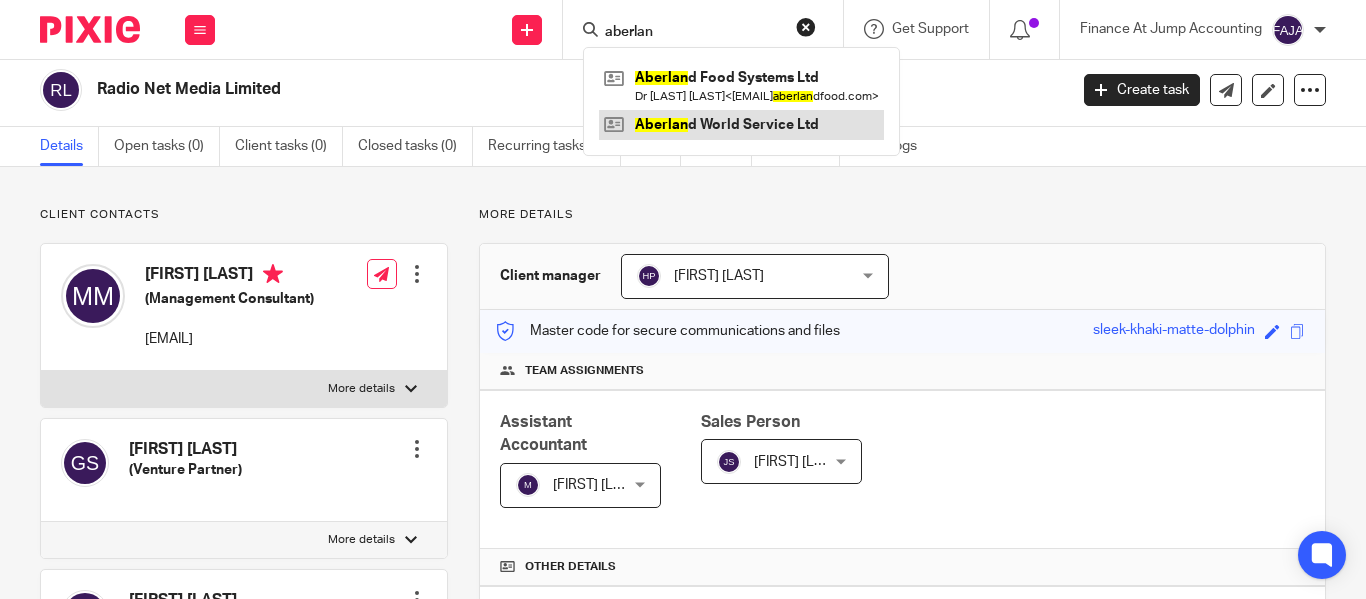 click at bounding box center (741, 125) 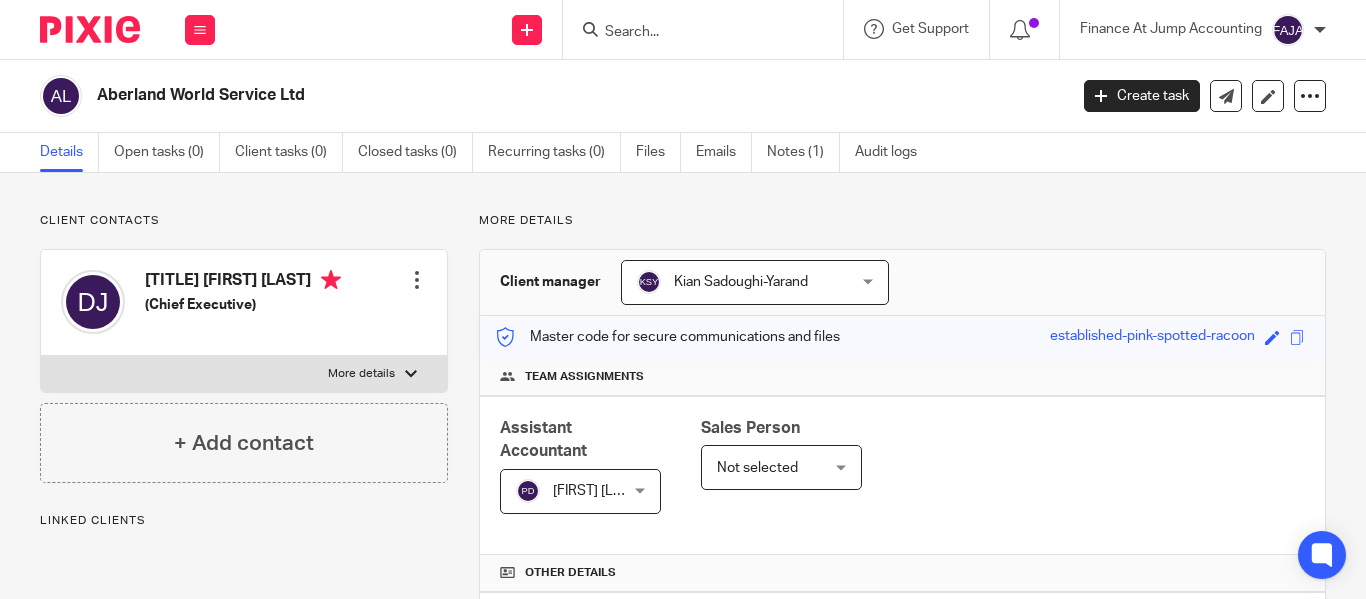scroll, scrollTop: 0, scrollLeft: 0, axis: both 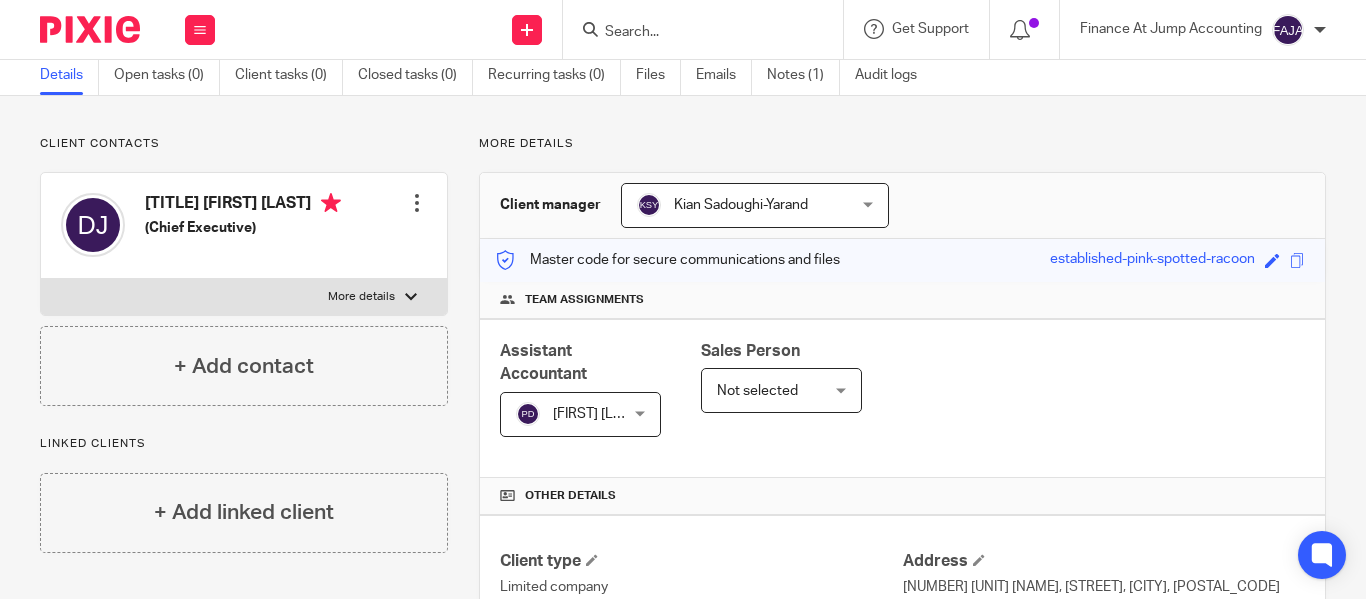 click at bounding box center (693, 33) 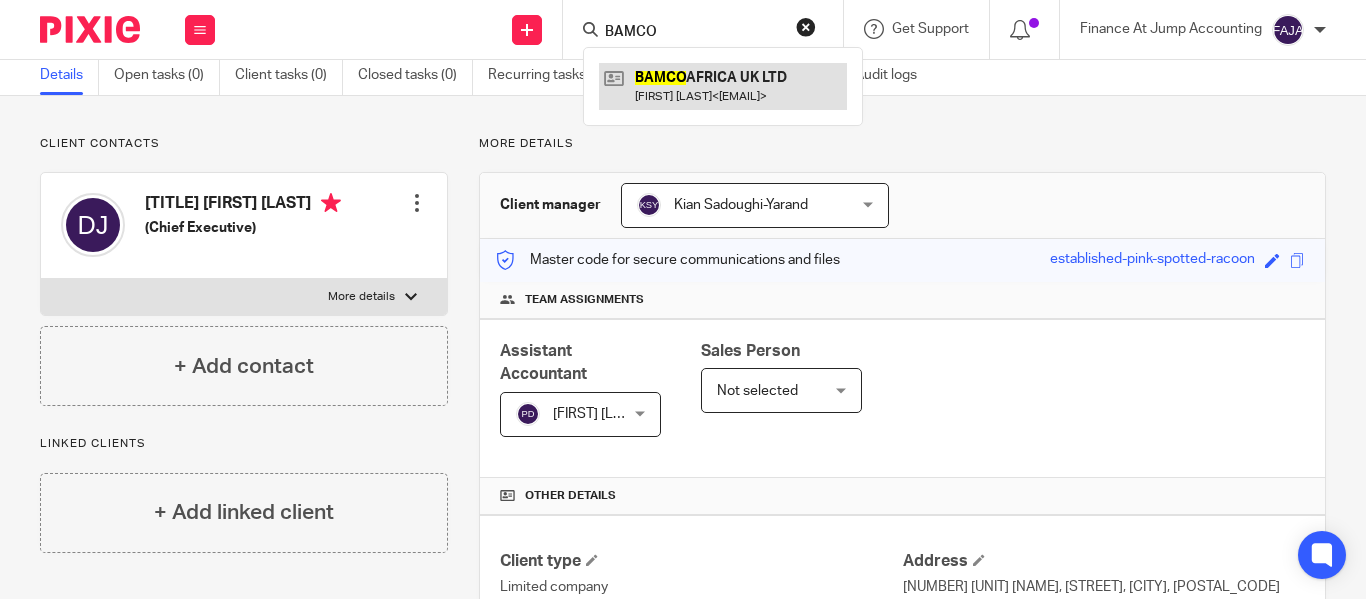 type on "BAMCO" 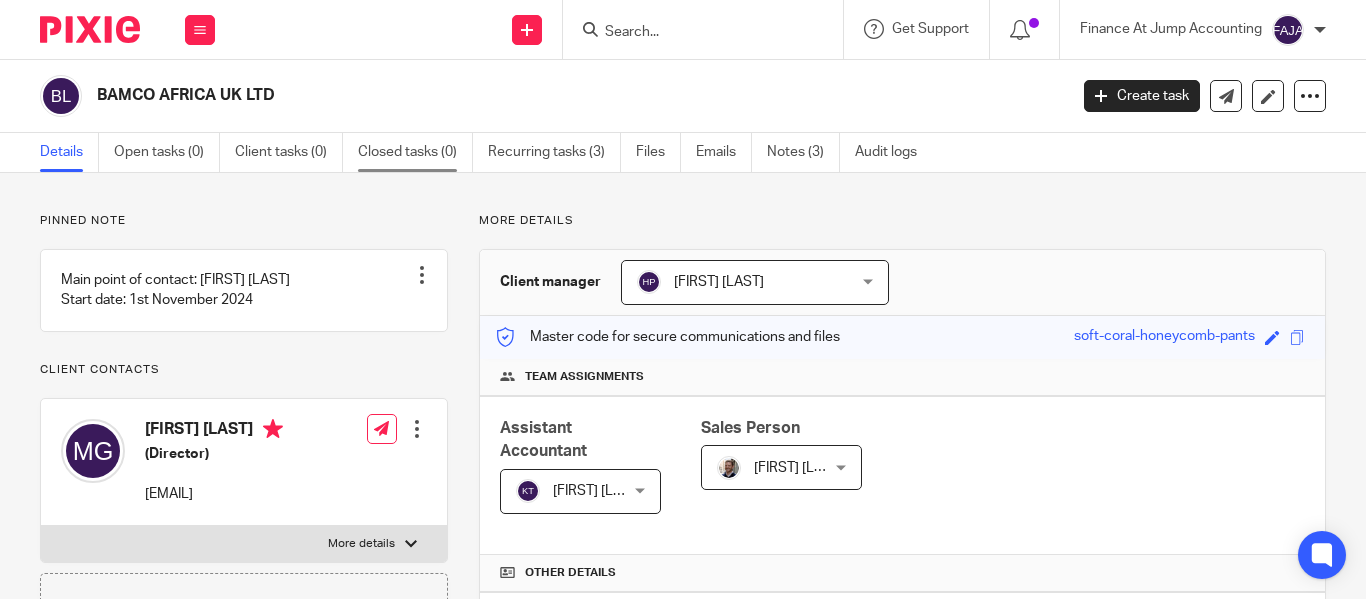 scroll, scrollTop: 0, scrollLeft: 0, axis: both 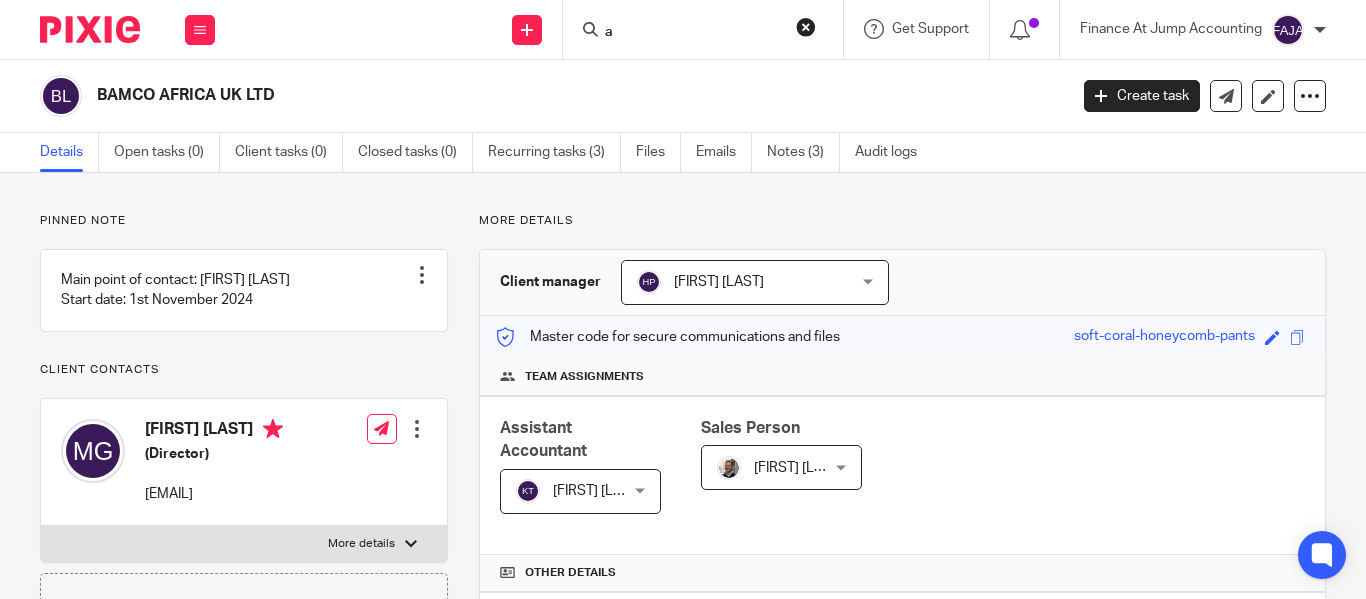 click on "a" at bounding box center [693, 33] 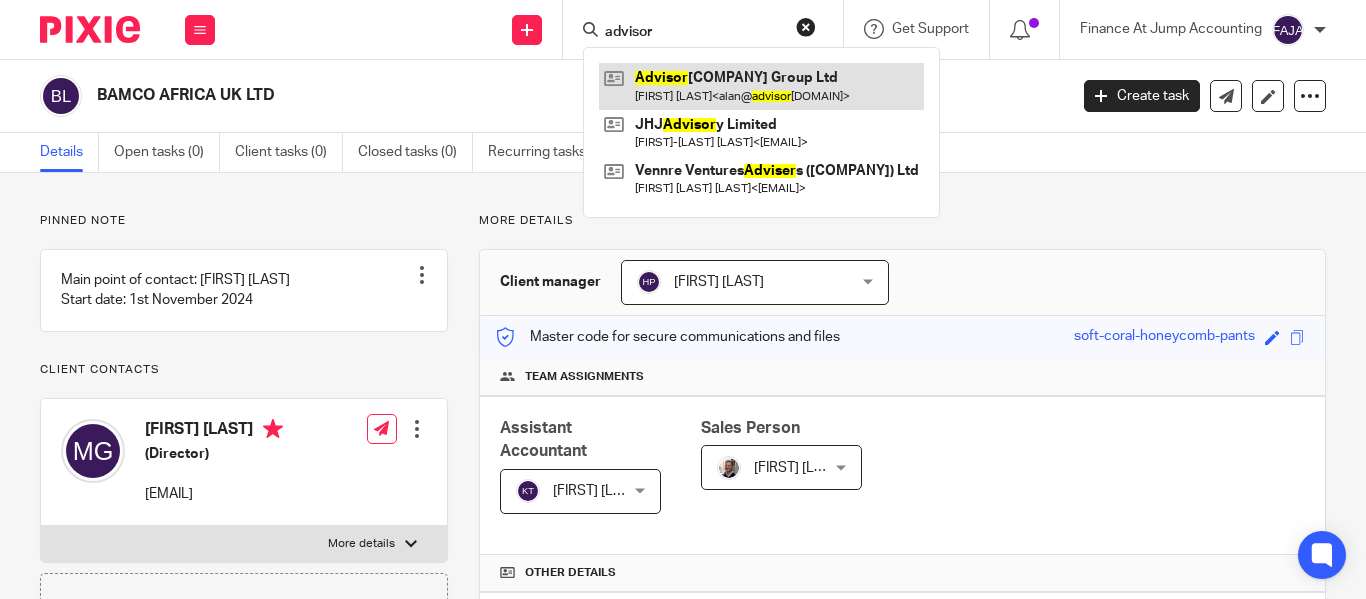type on "advisor" 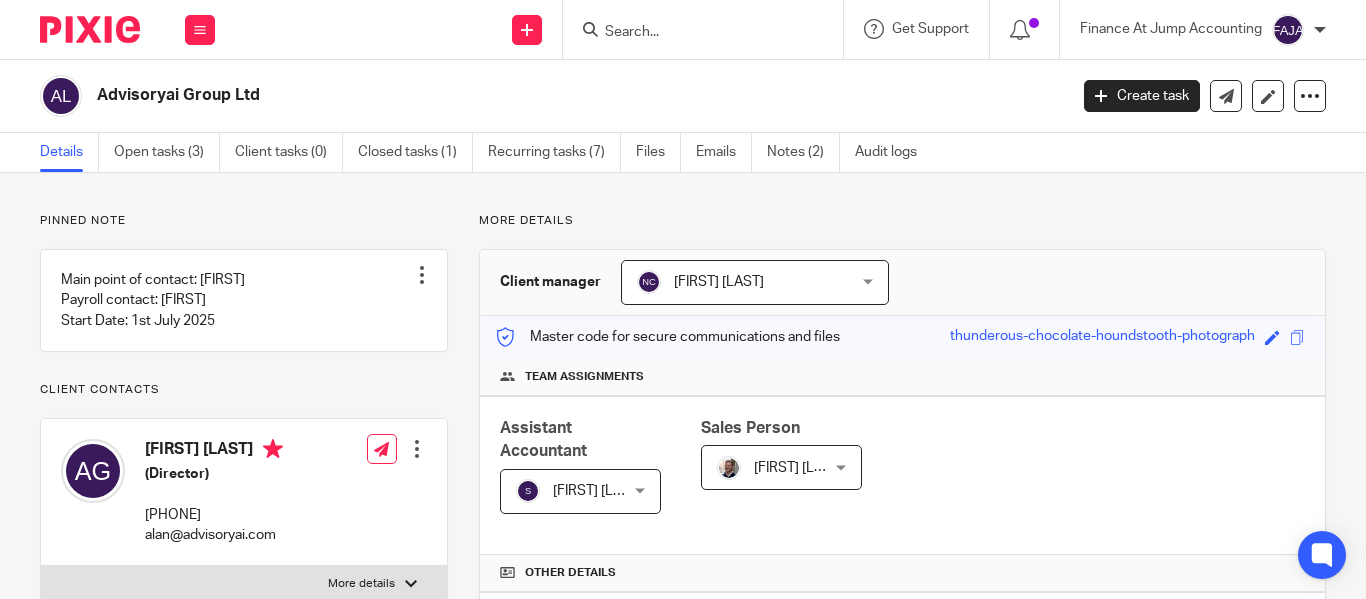scroll, scrollTop: 0, scrollLeft: 0, axis: both 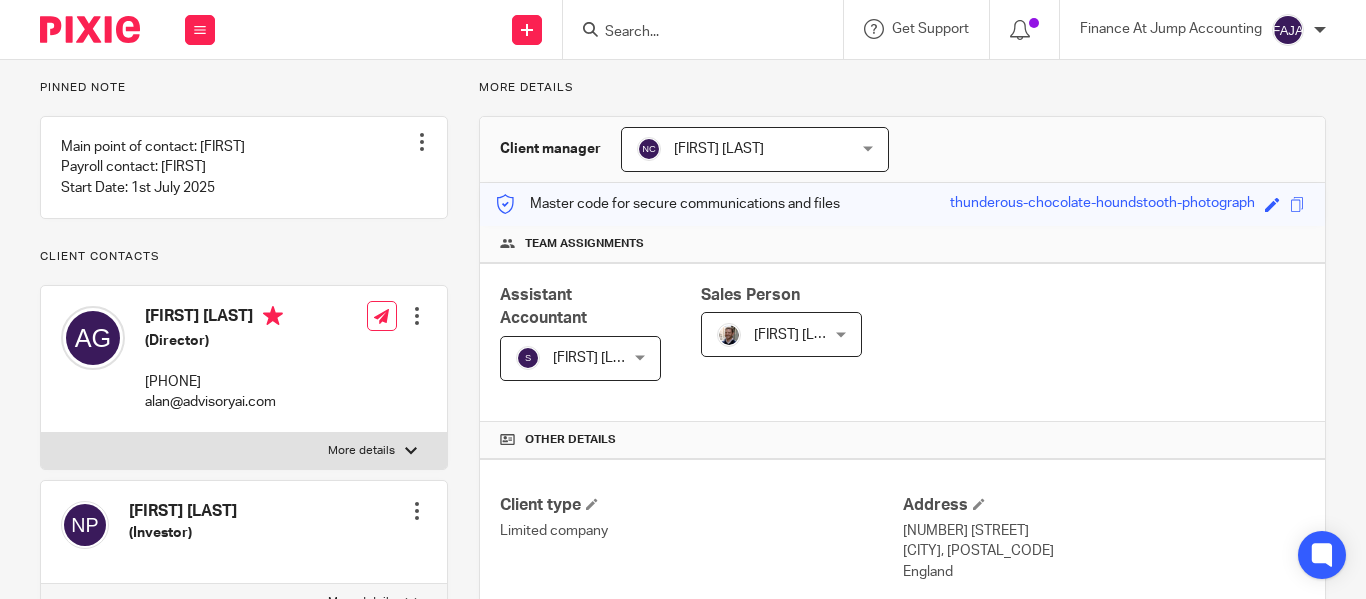 click at bounding box center (693, 33) 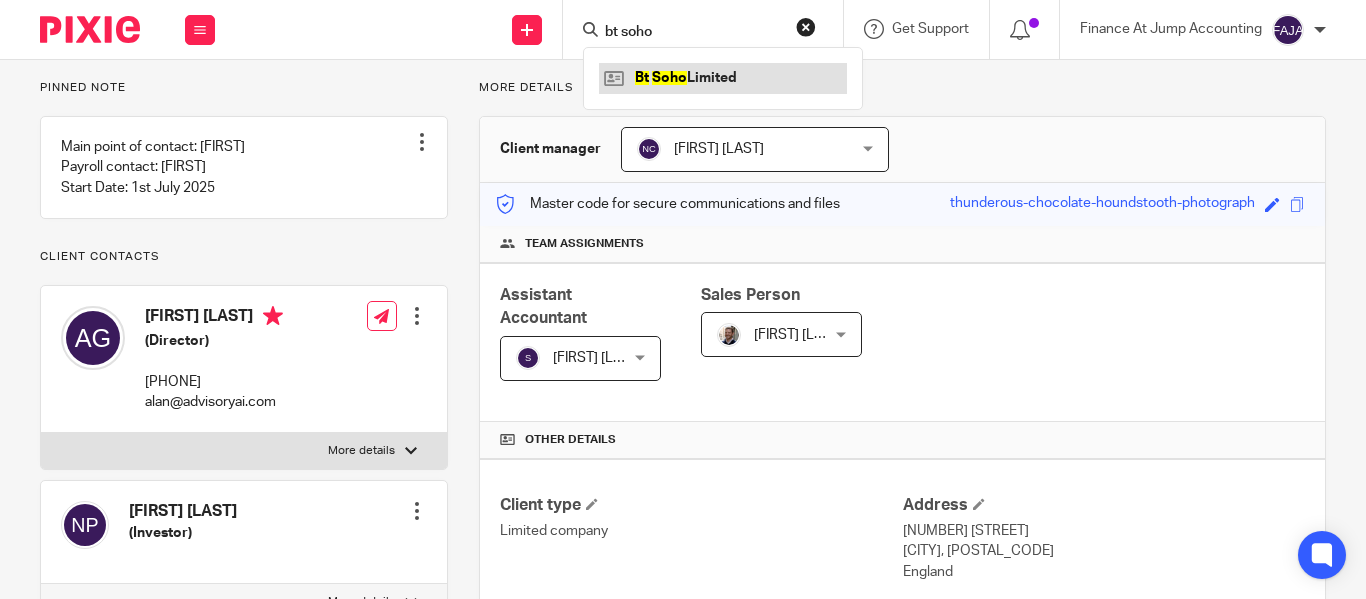 type on "bt soho" 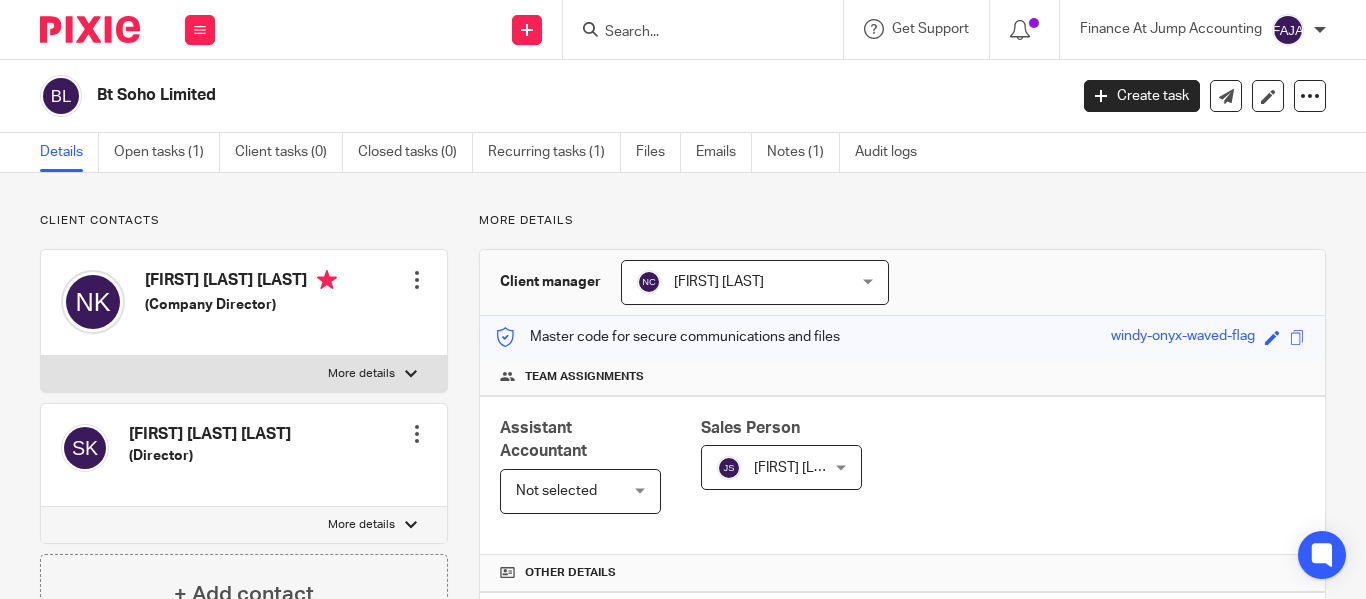 scroll, scrollTop: 0, scrollLeft: 0, axis: both 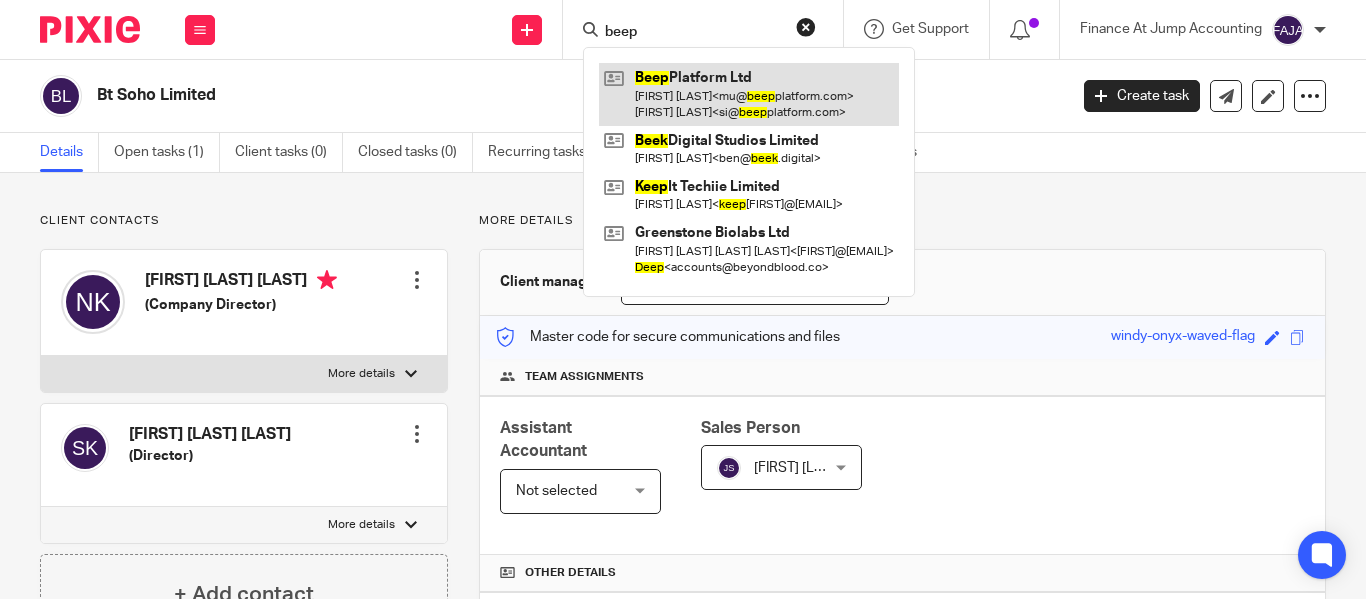 type on "beep" 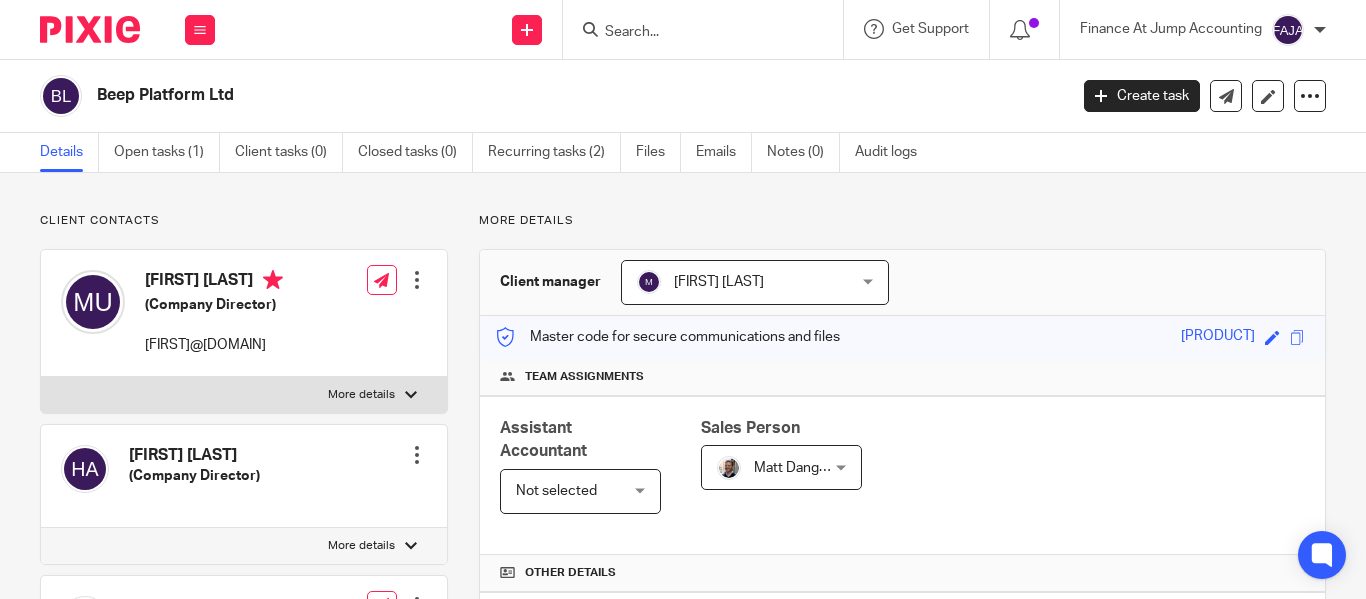 scroll, scrollTop: 0, scrollLeft: 0, axis: both 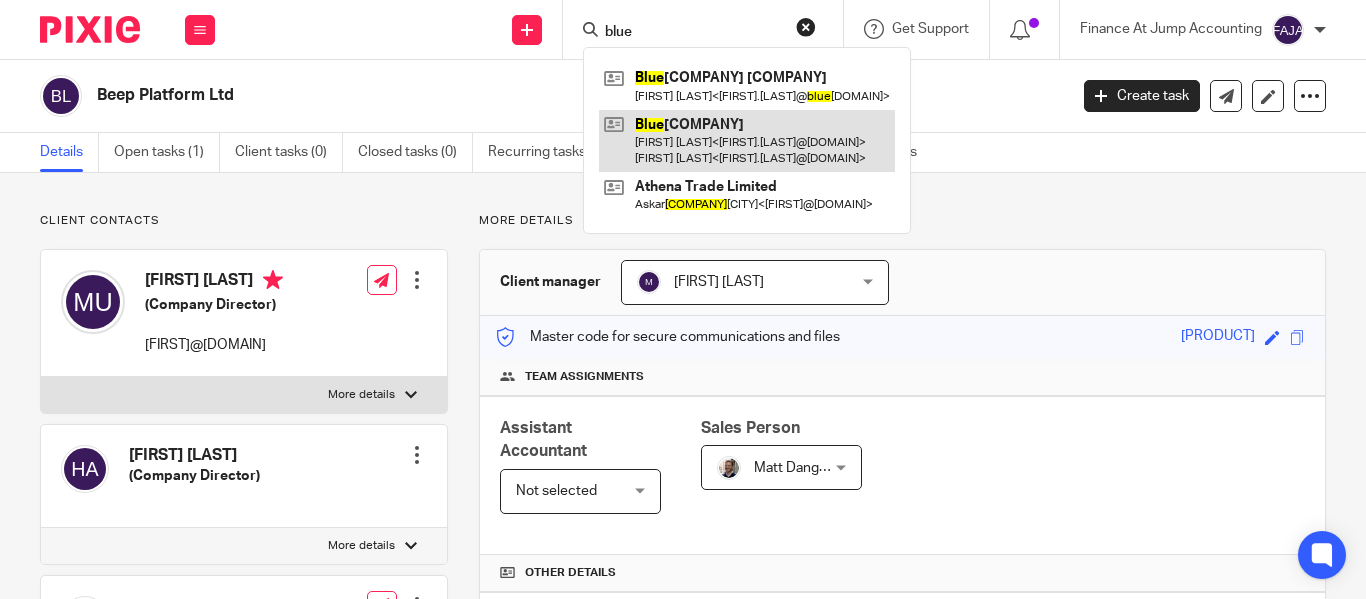 type on "blue" 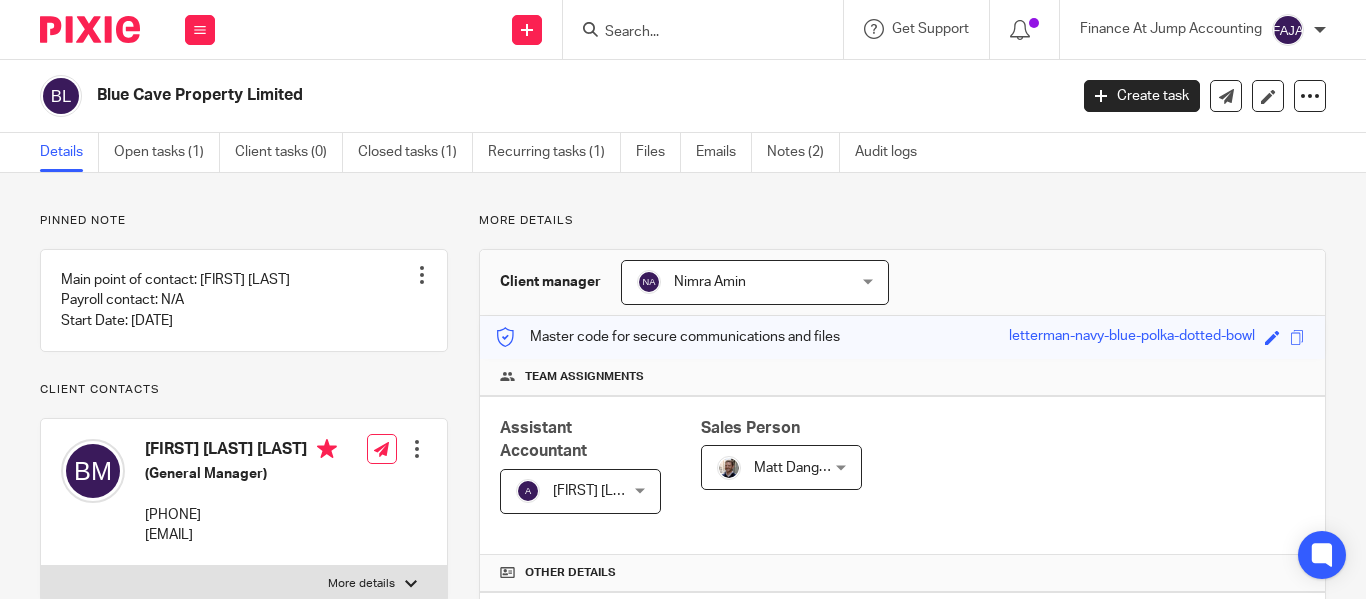 scroll, scrollTop: 0, scrollLeft: 0, axis: both 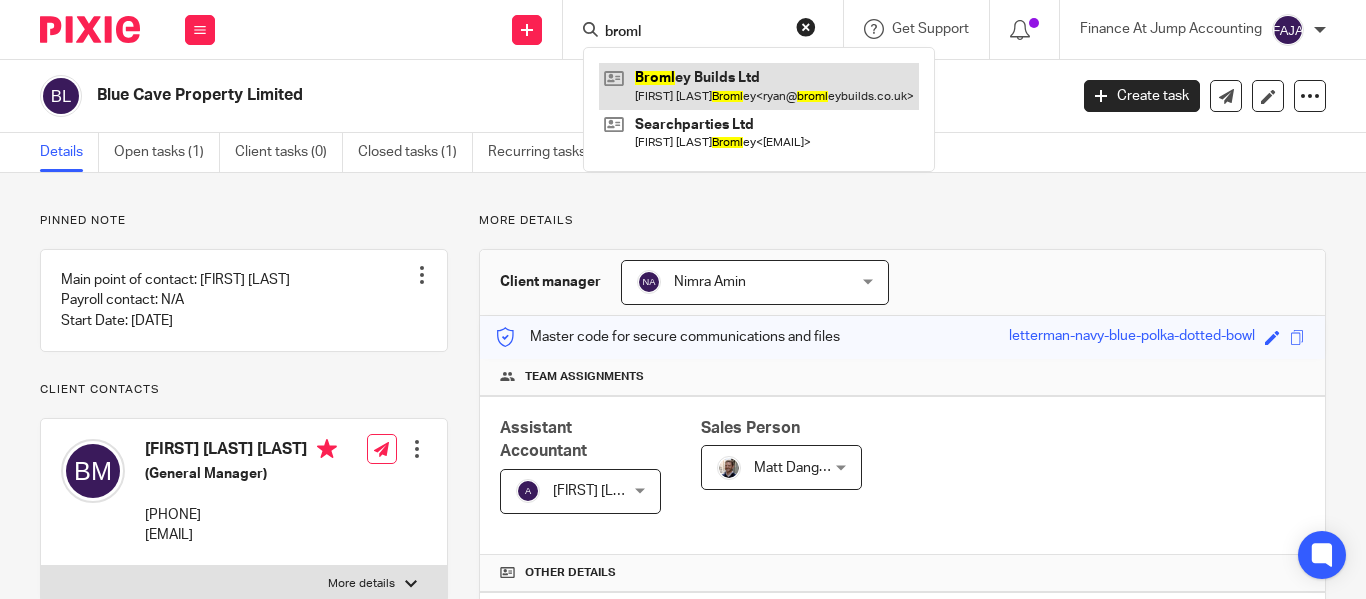 type on "broml" 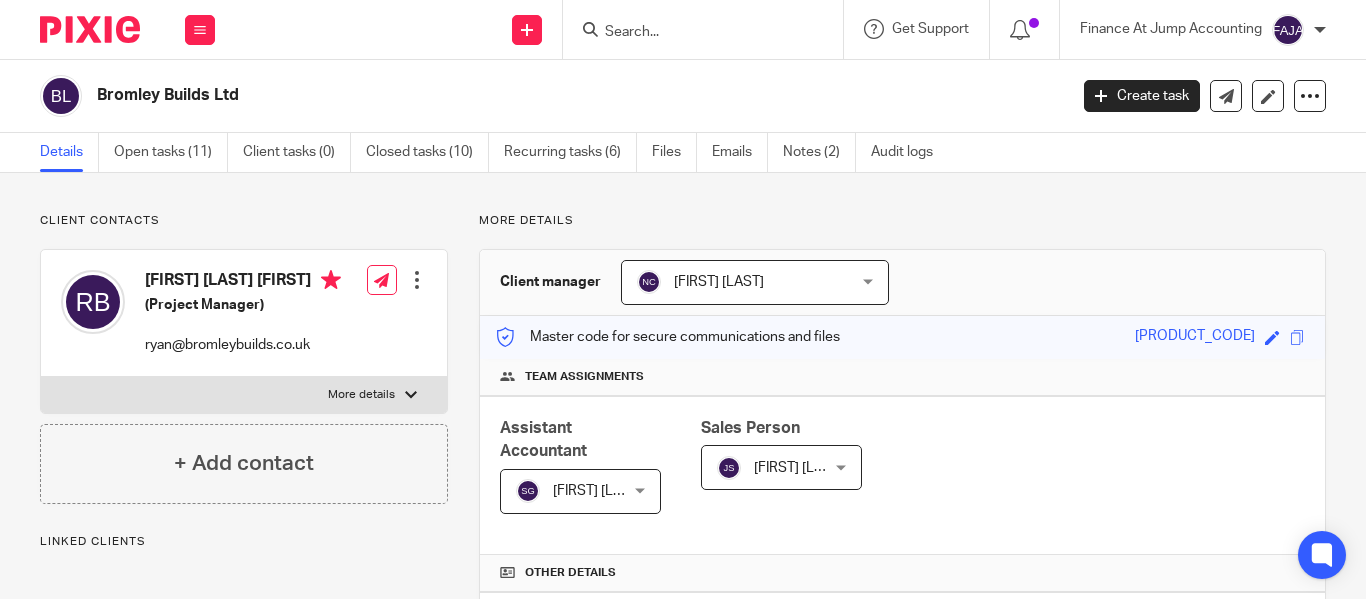 scroll, scrollTop: 0, scrollLeft: 0, axis: both 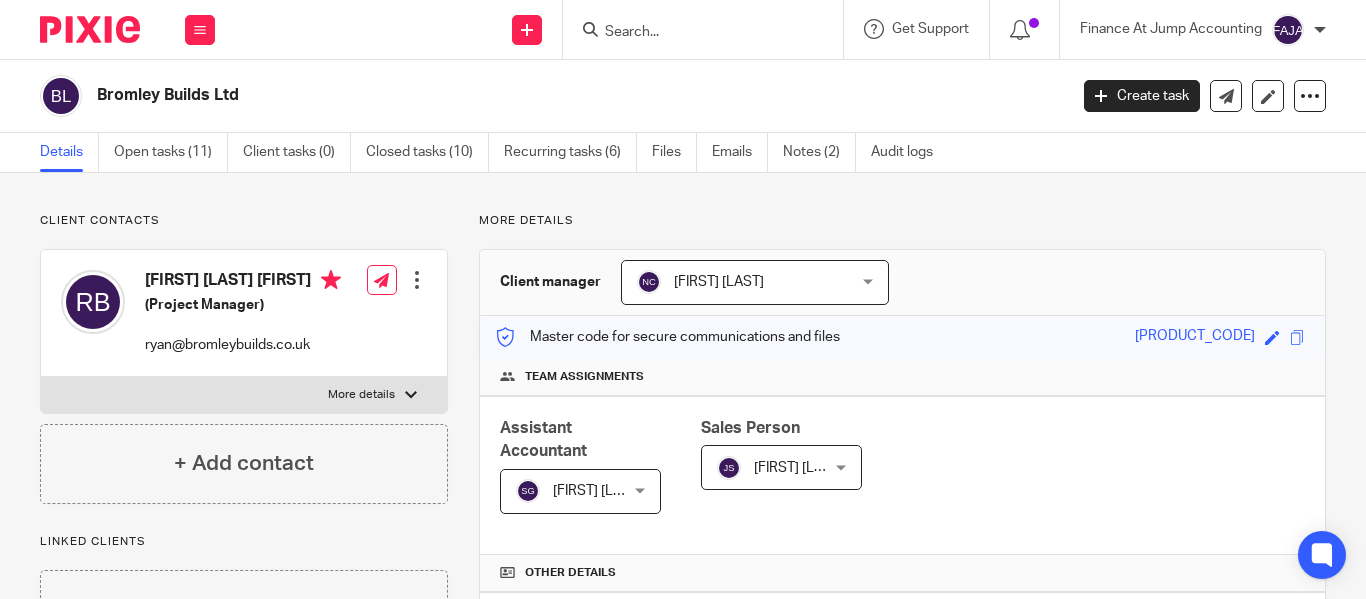 click at bounding box center (693, 33) 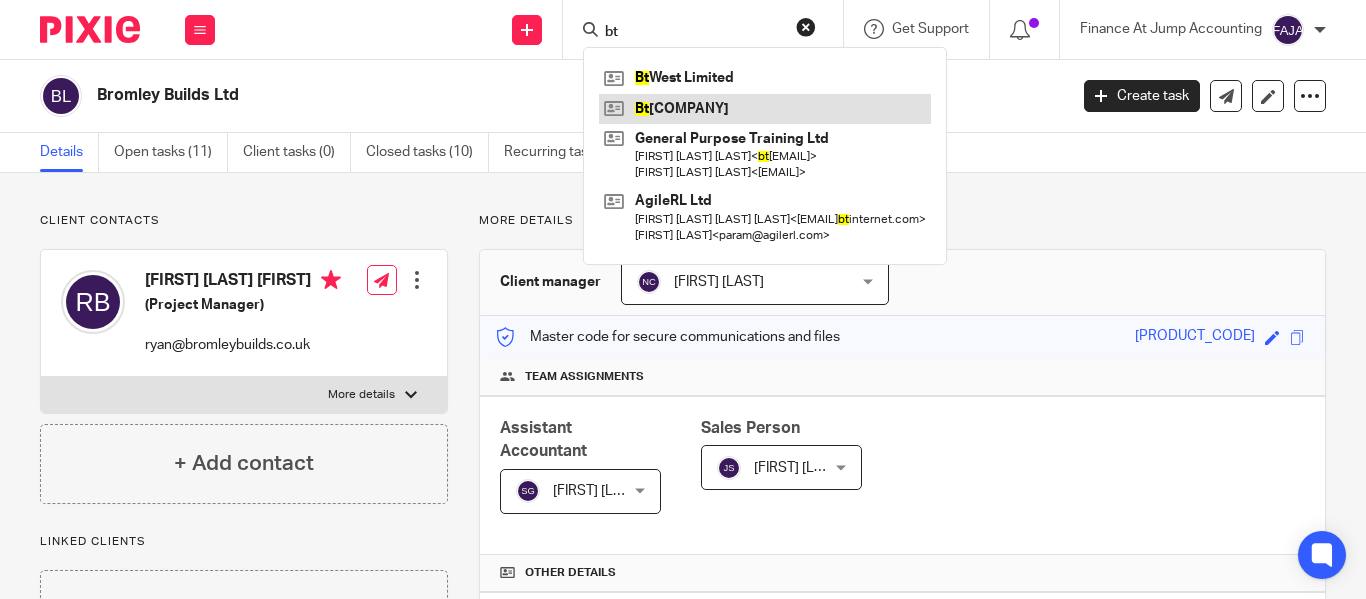 type on "bt" 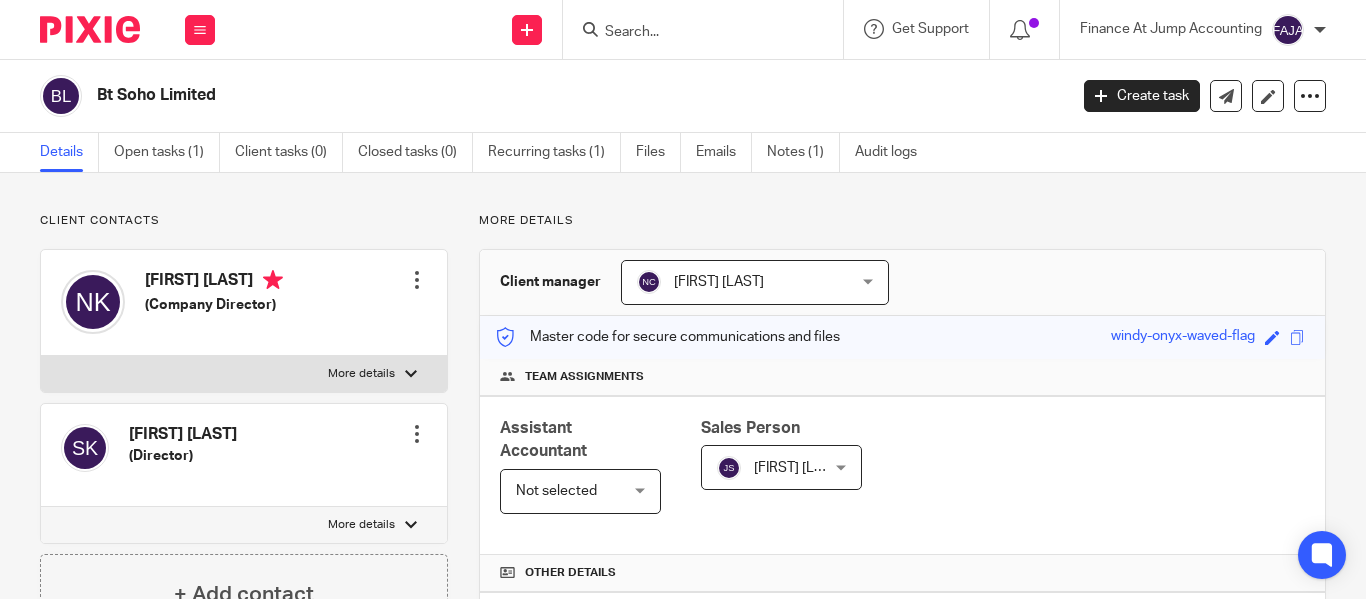scroll, scrollTop: 0, scrollLeft: 0, axis: both 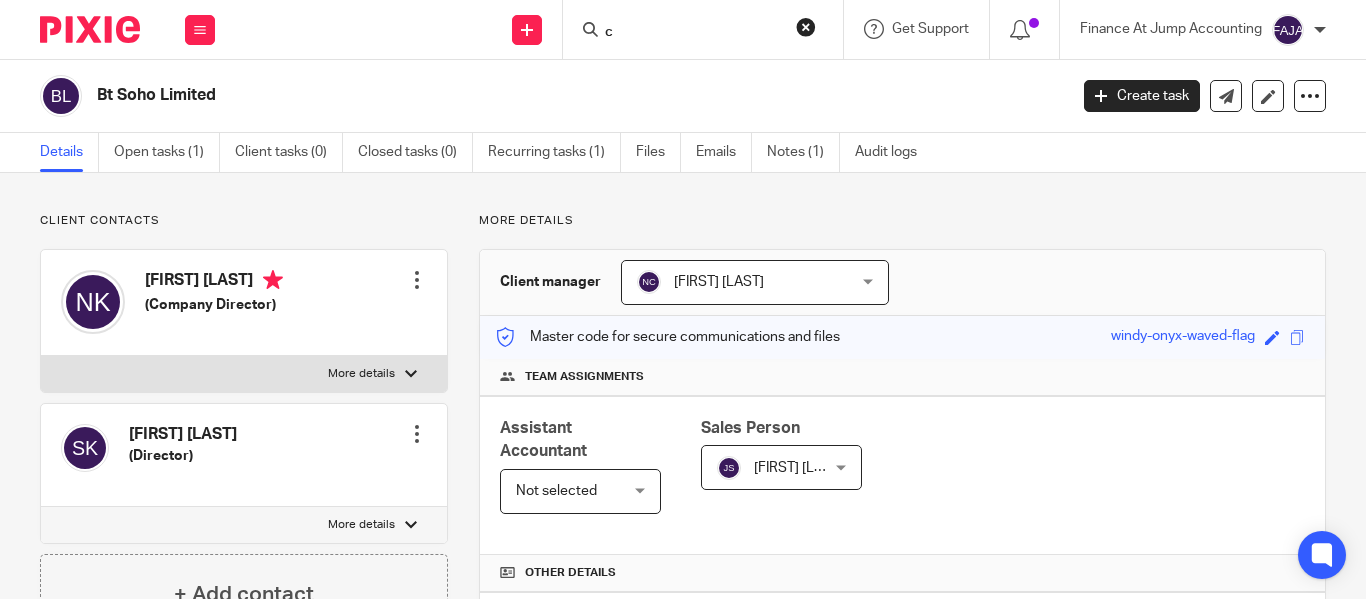 click on "c" at bounding box center [693, 33] 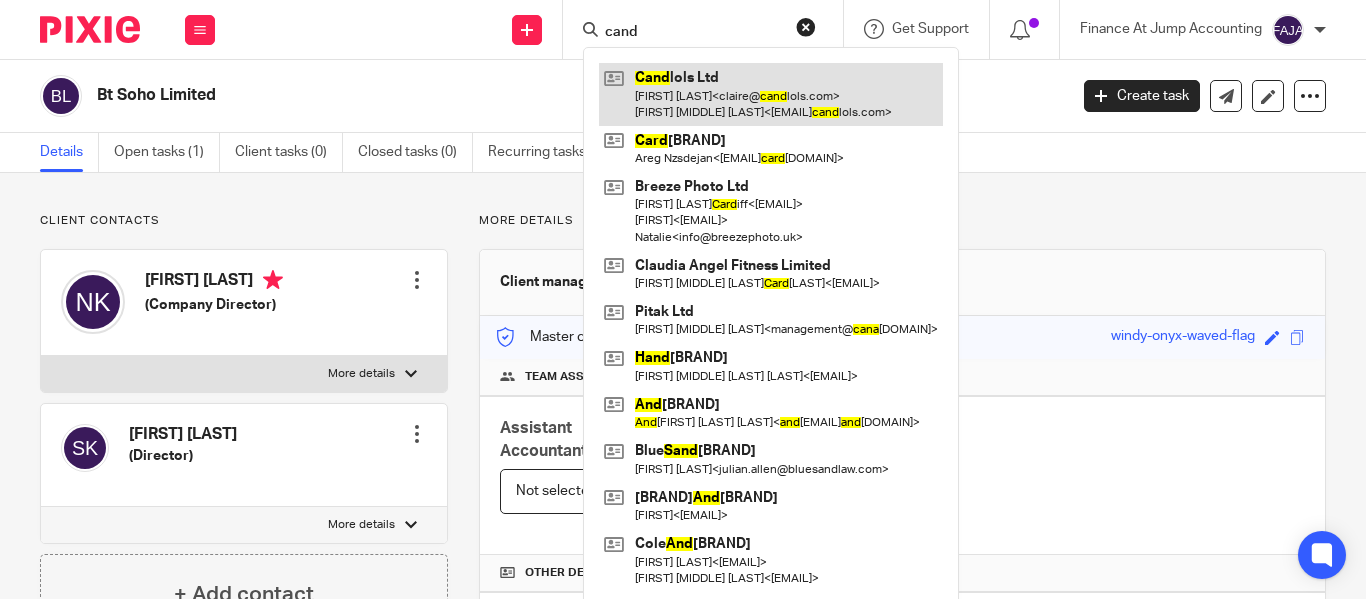 type on "cand" 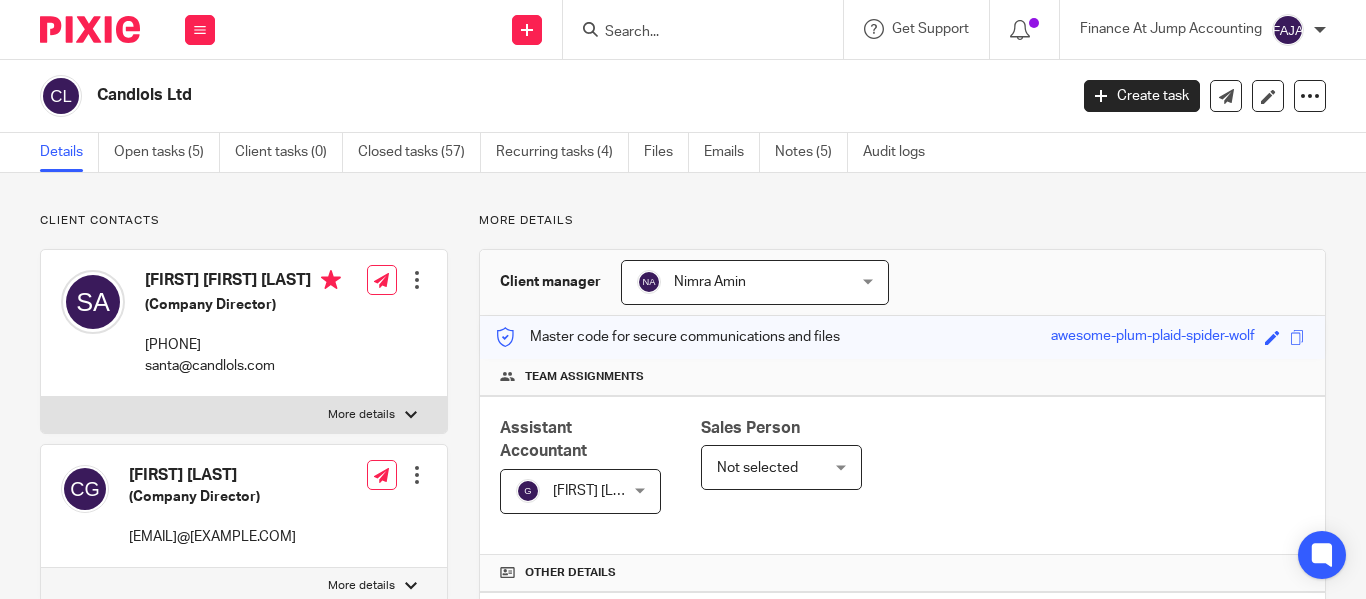 scroll, scrollTop: 0, scrollLeft: 0, axis: both 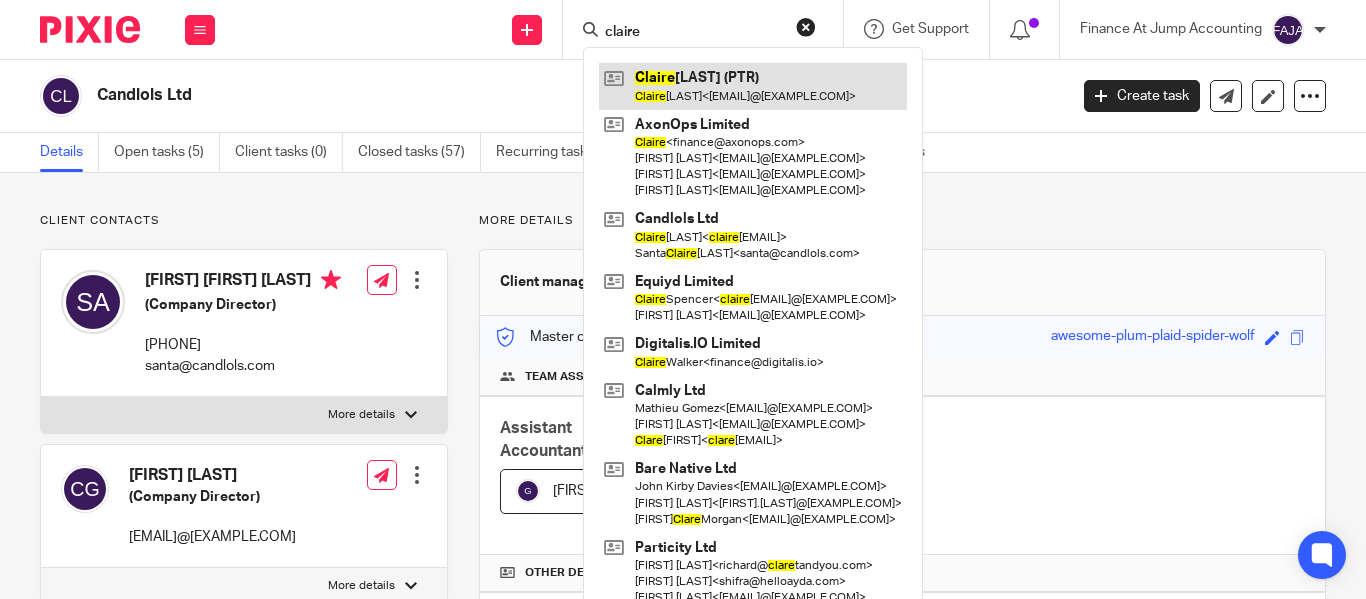 type on "claire" 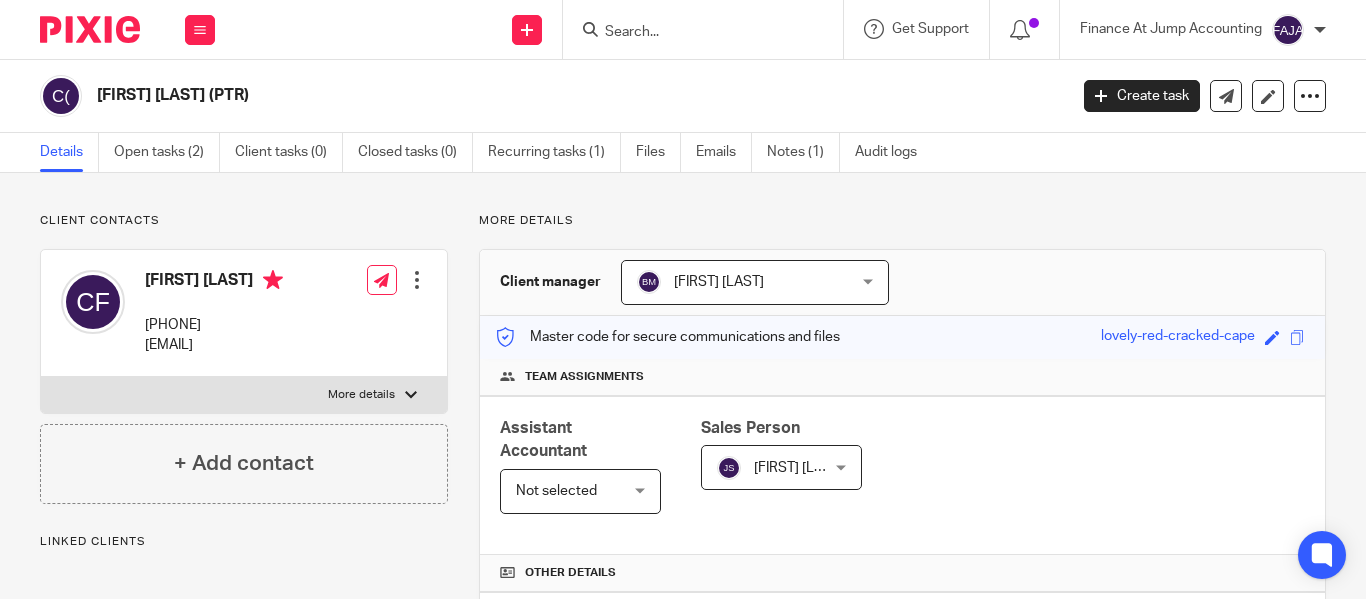 scroll, scrollTop: 0, scrollLeft: 0, axis: both 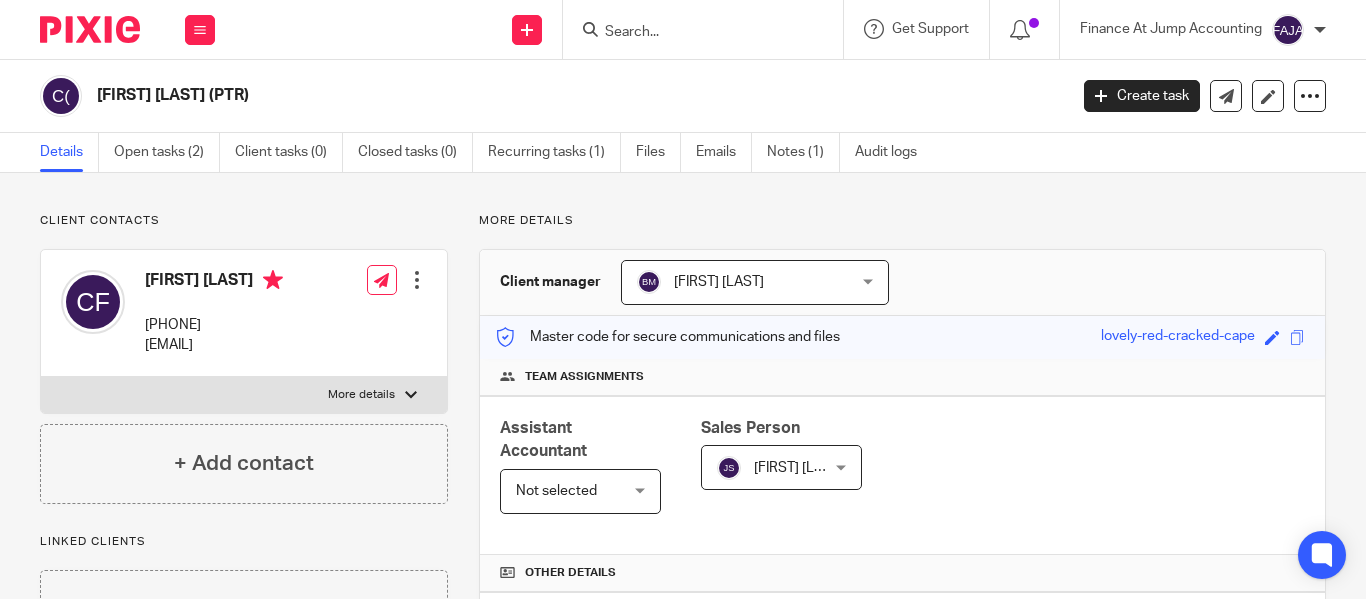 click at bounding box center [693, 33] 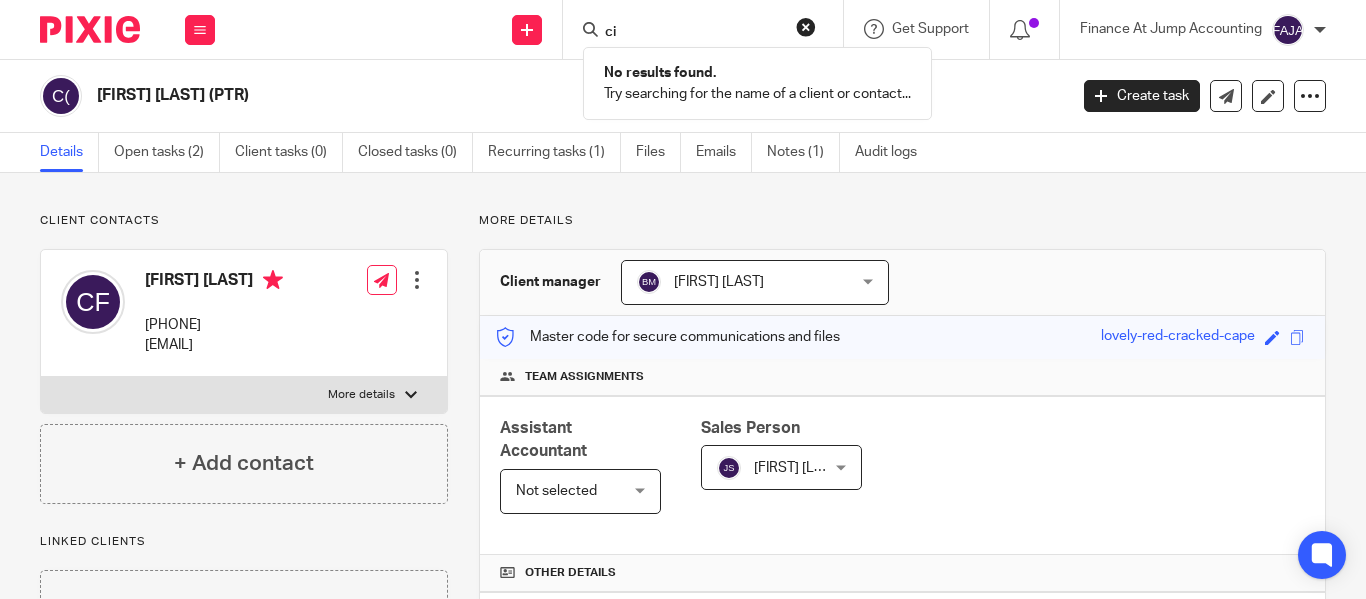 type on "c" 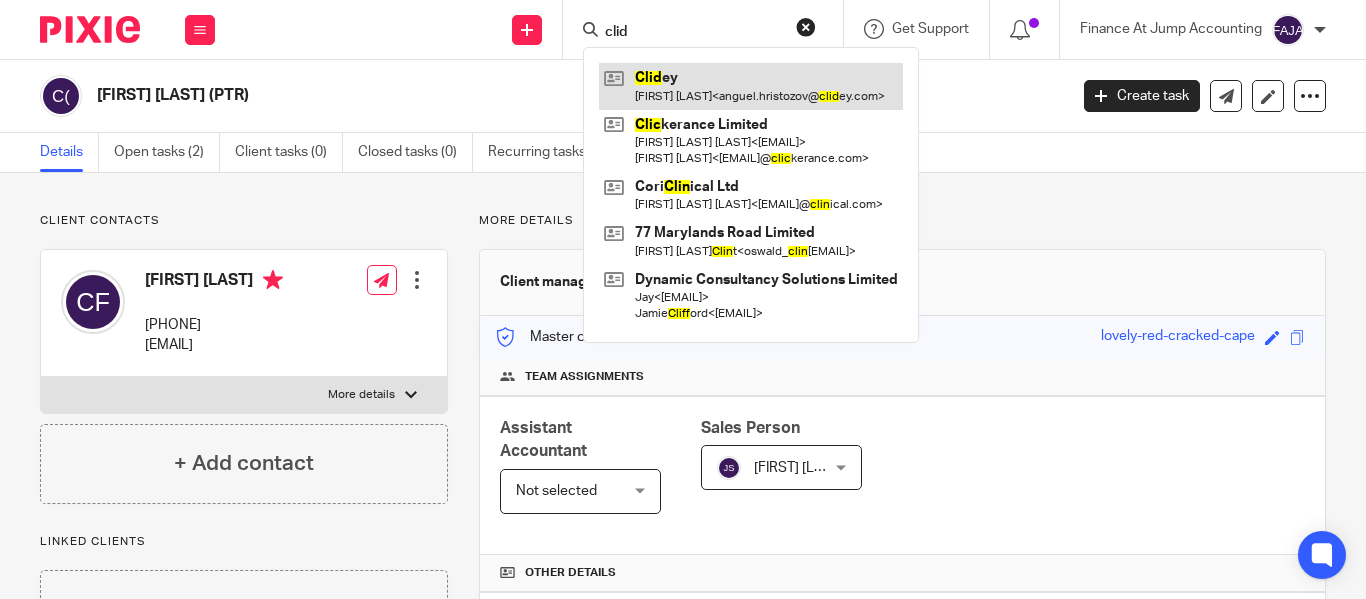 type on "clid" 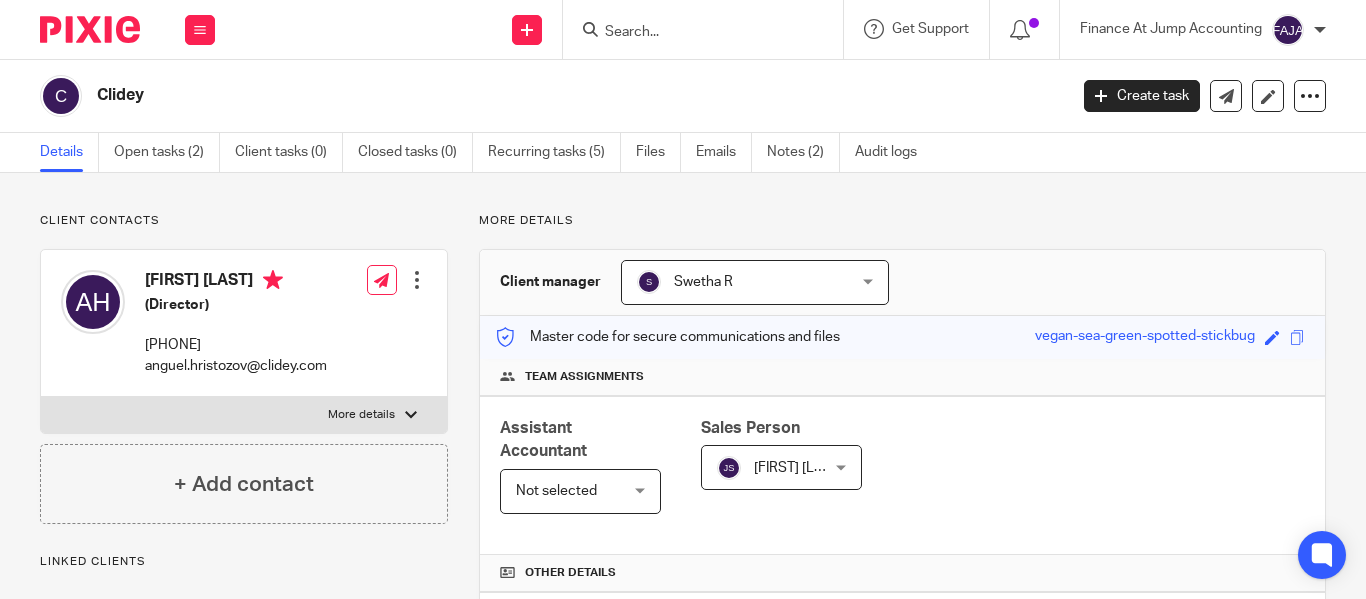 scroll, scrollTop: 0, scrollLeft: 0, axis: both 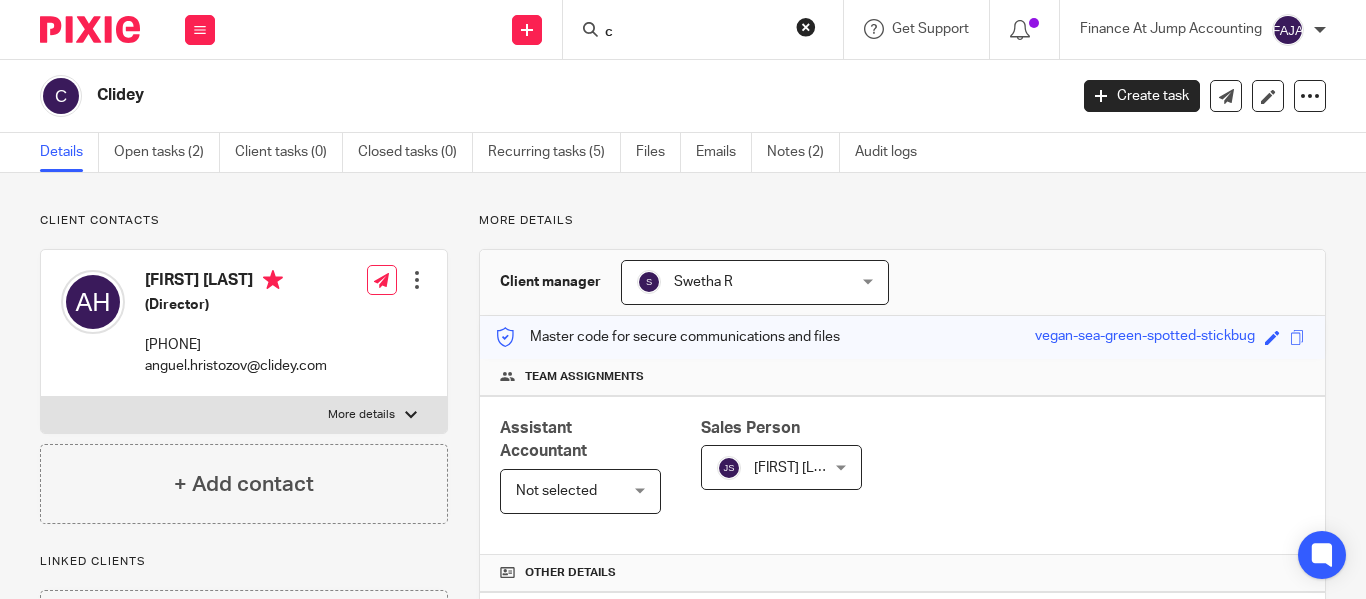 click on "c" at bounding box center [693, 33] 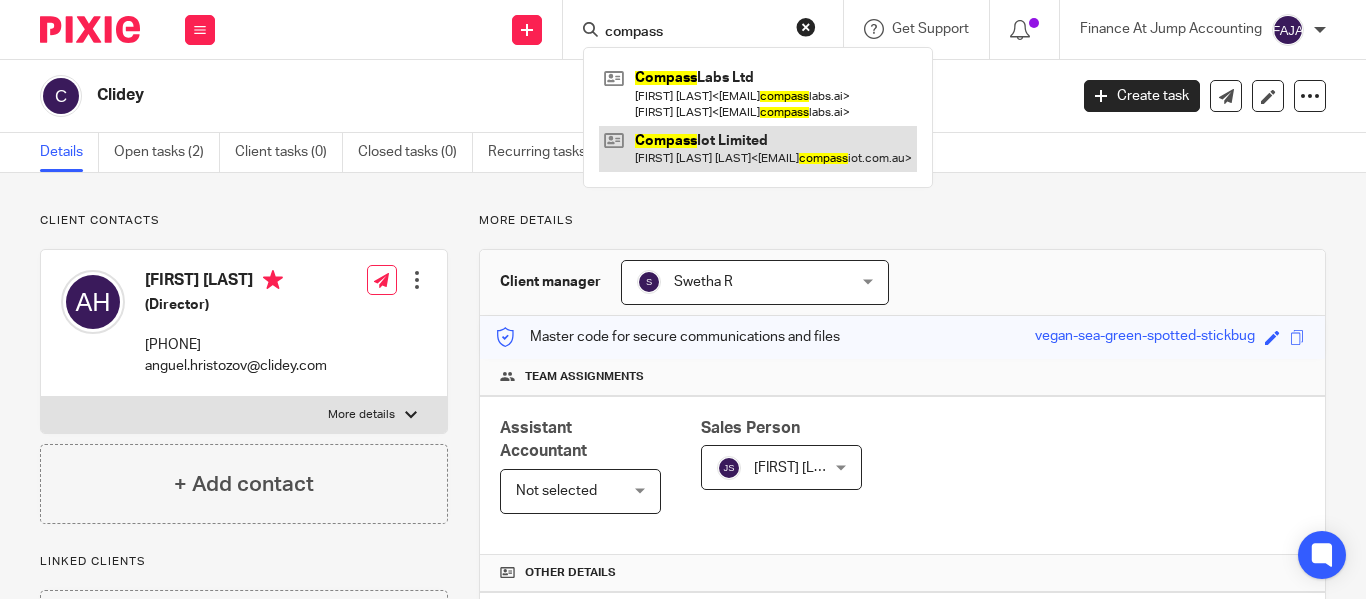 type on "compass" 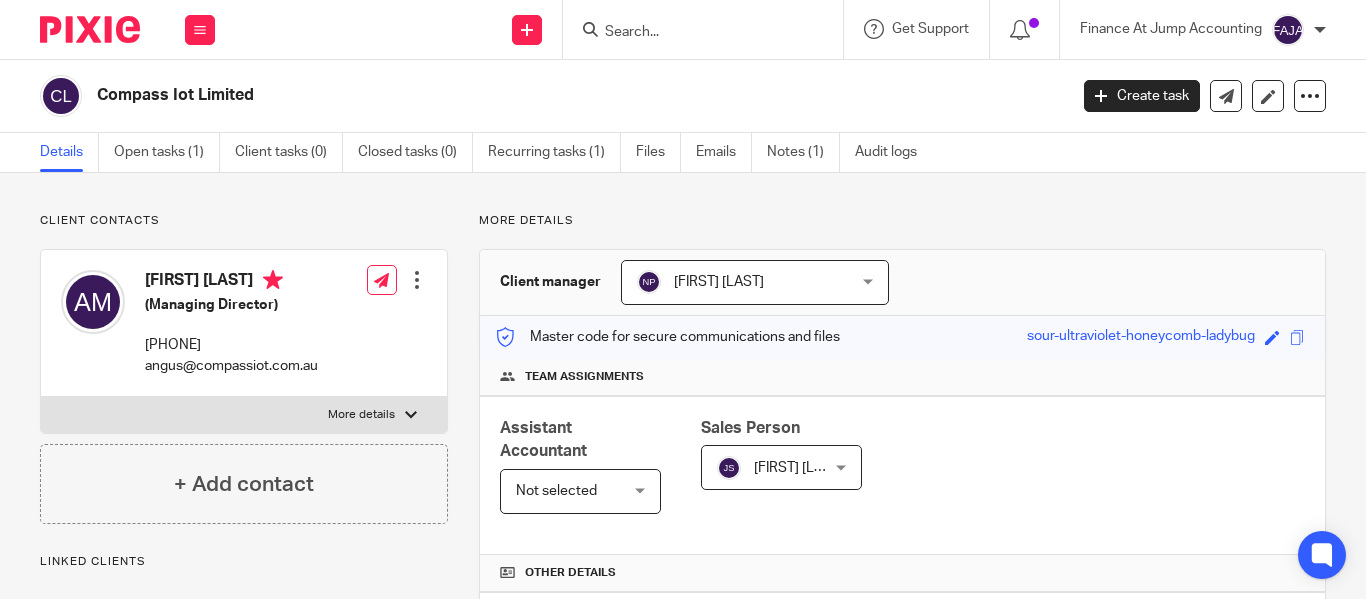 scroll, scrollTop: 0, scrollLeft: 0, axis: both 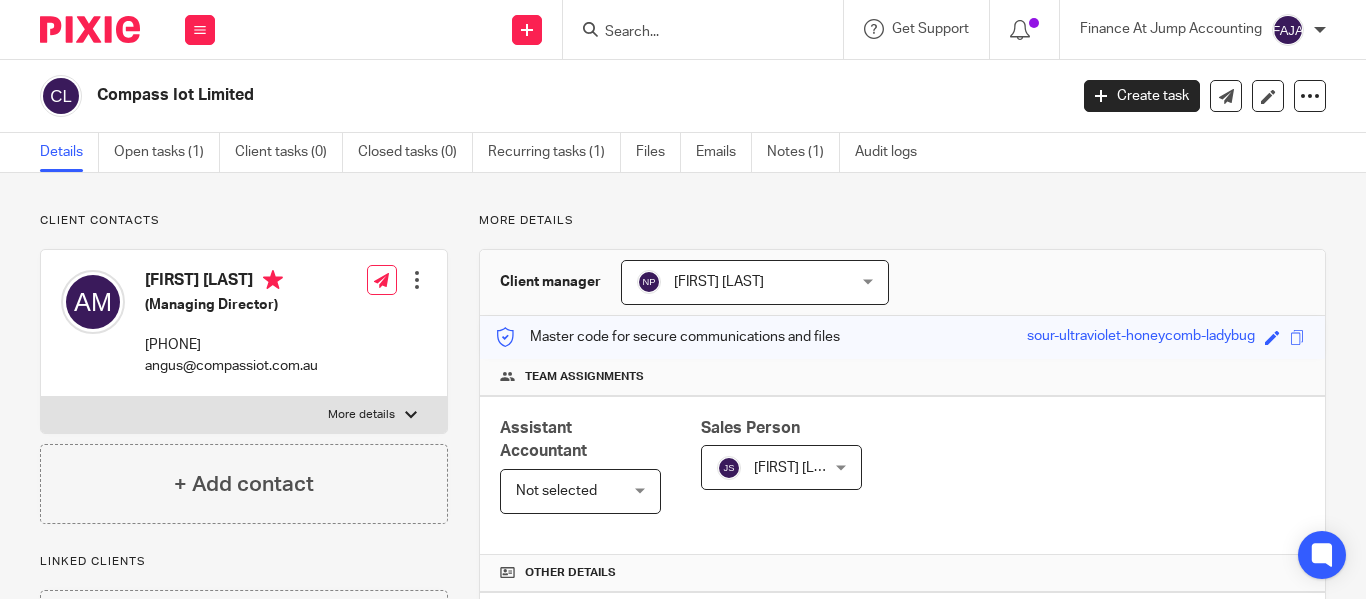 click at bounding box center (709, 29) 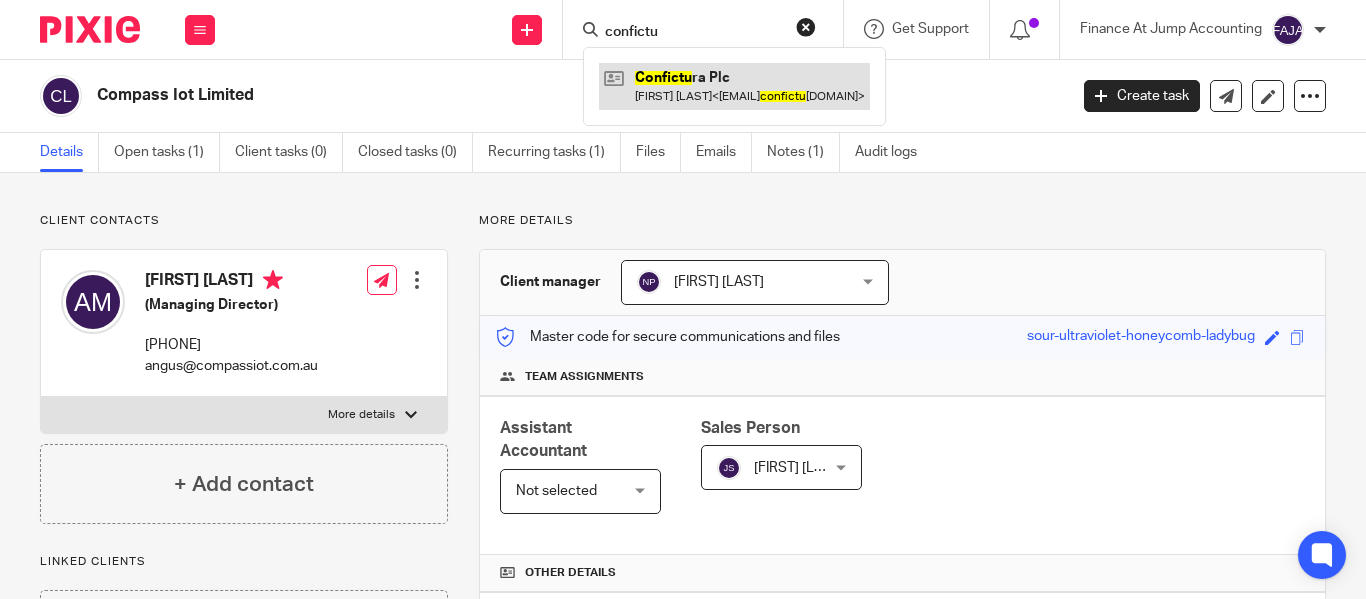type on "confictu" 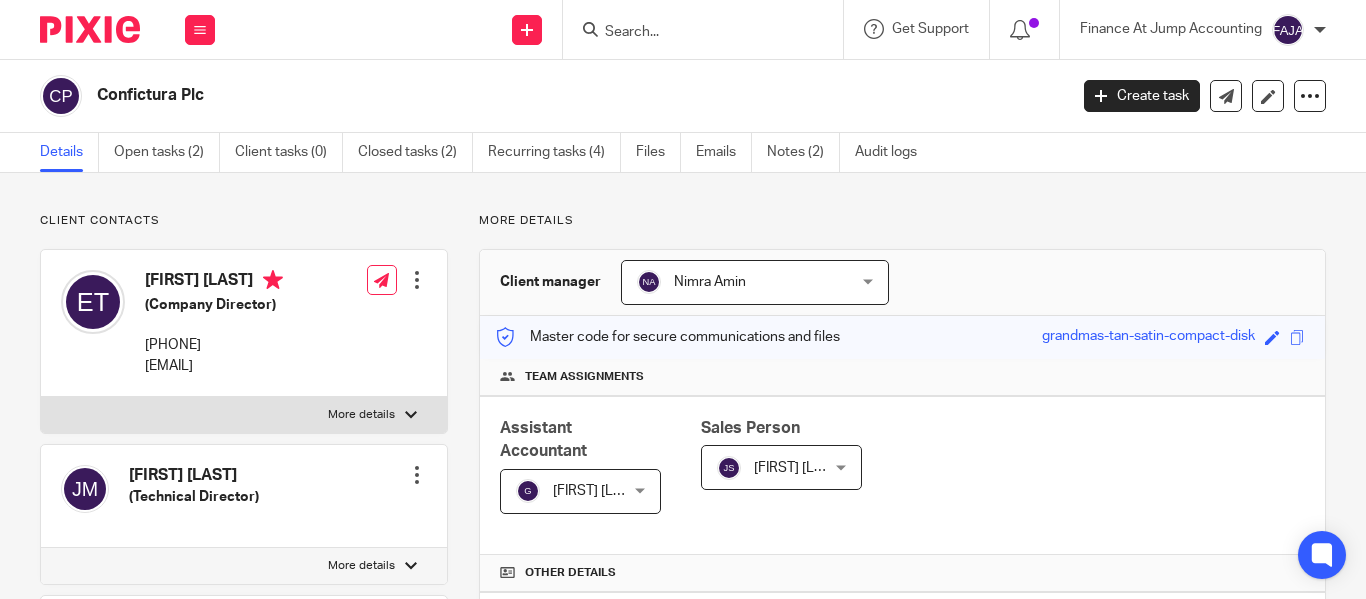 scroll, scrollTop: 0, scrollLeft: 0, axis: both 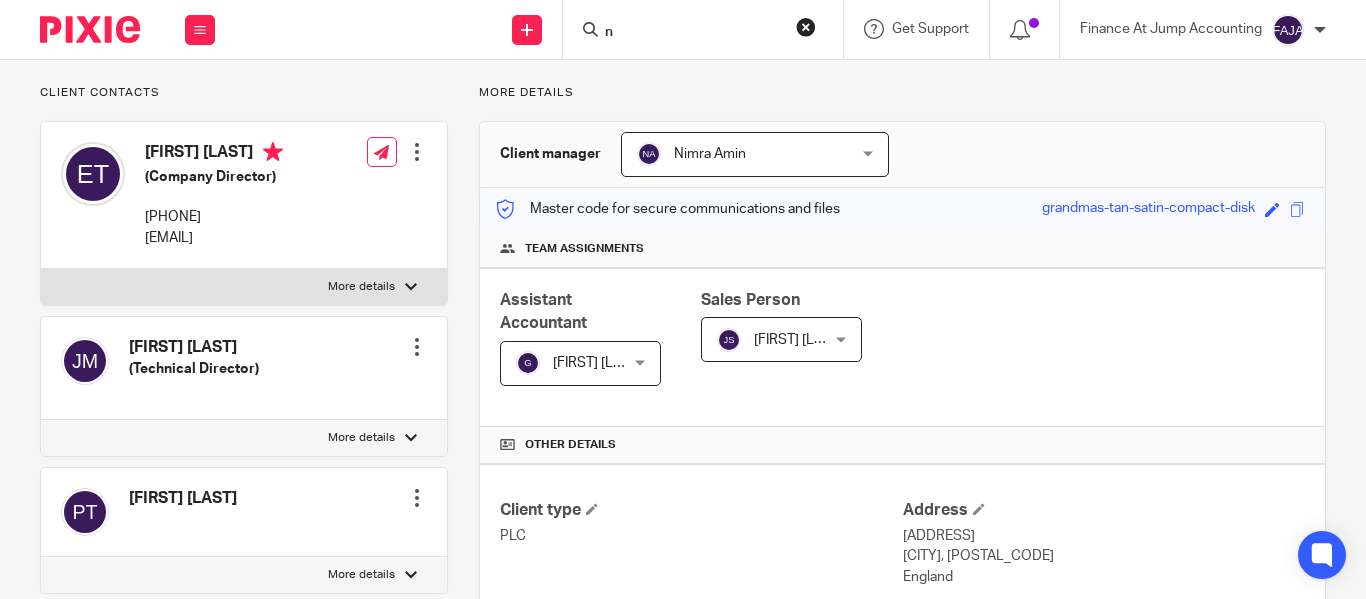 click on "n" at bounding box center (693, 33) 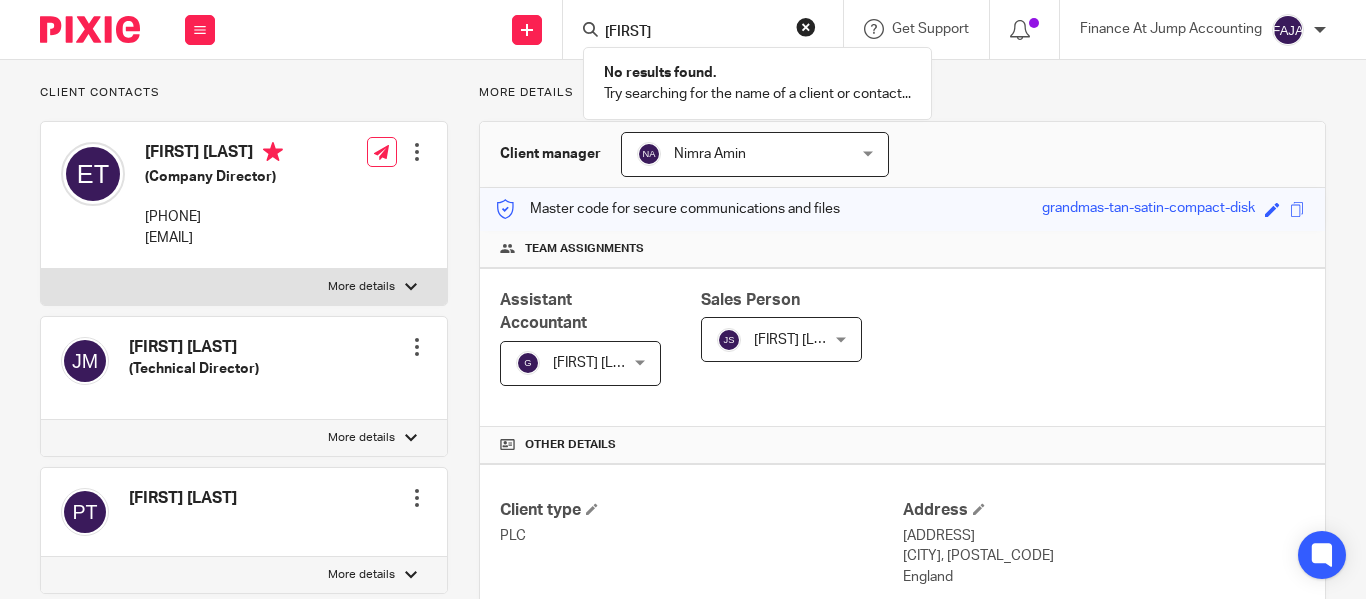 click on "nupur" at bounding box center (693, 33) 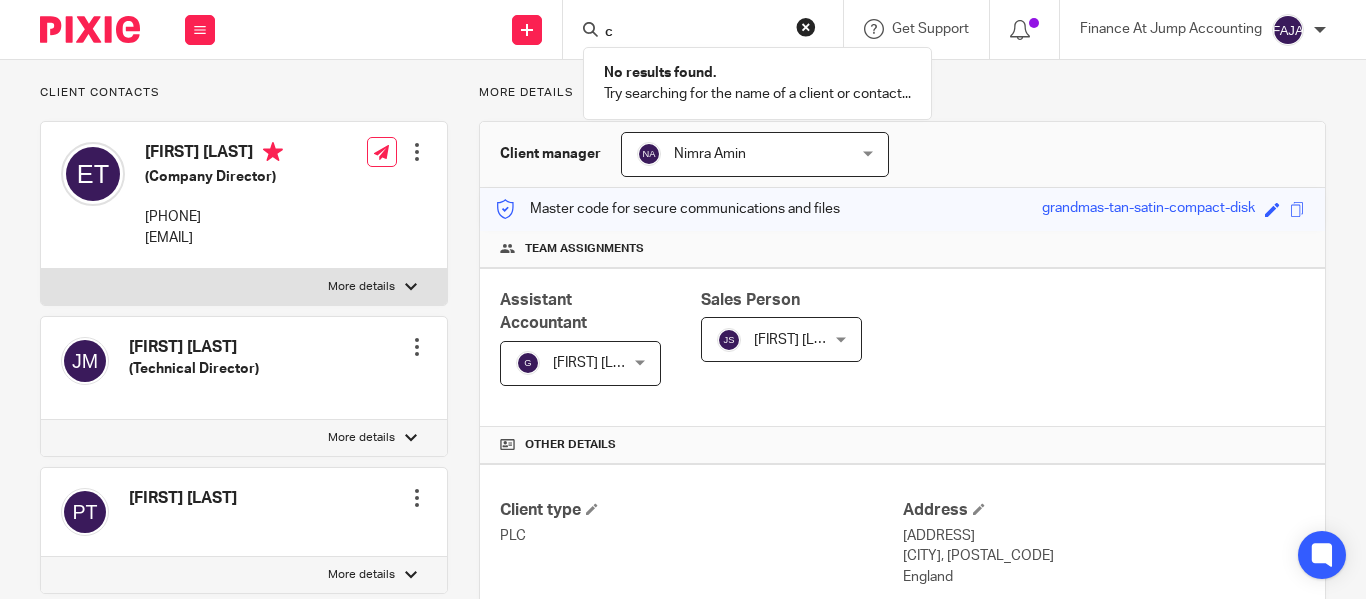 click on "c" at bounding box center (693, 33) 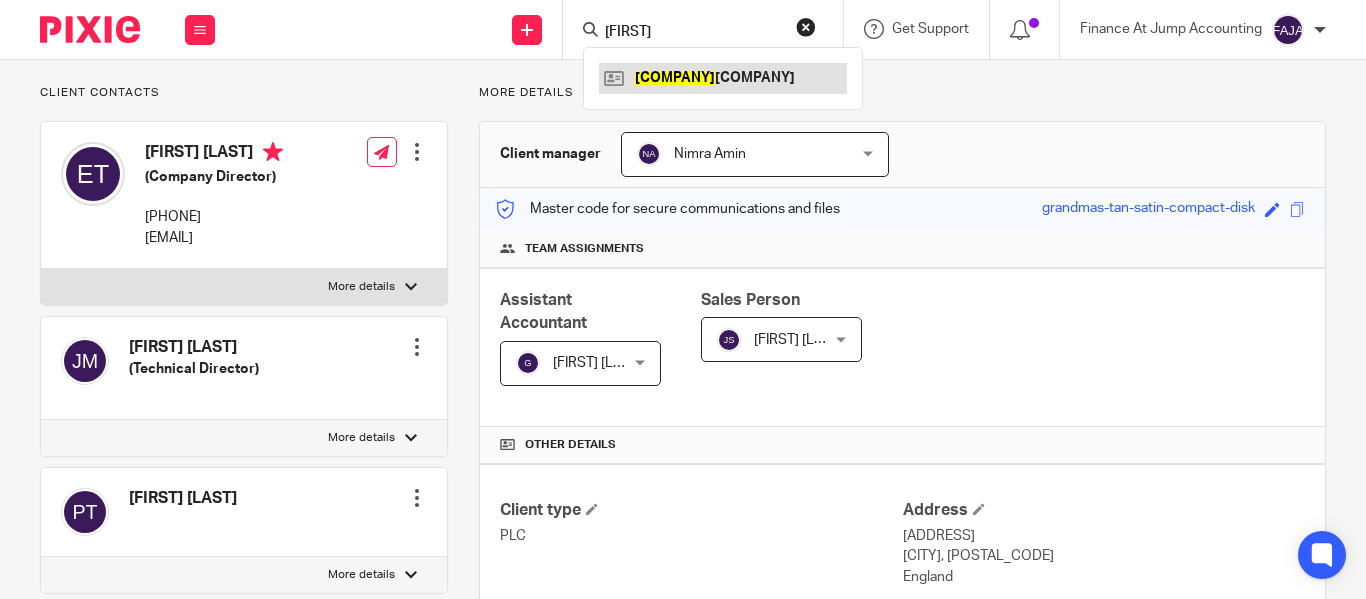 type on "onjur" 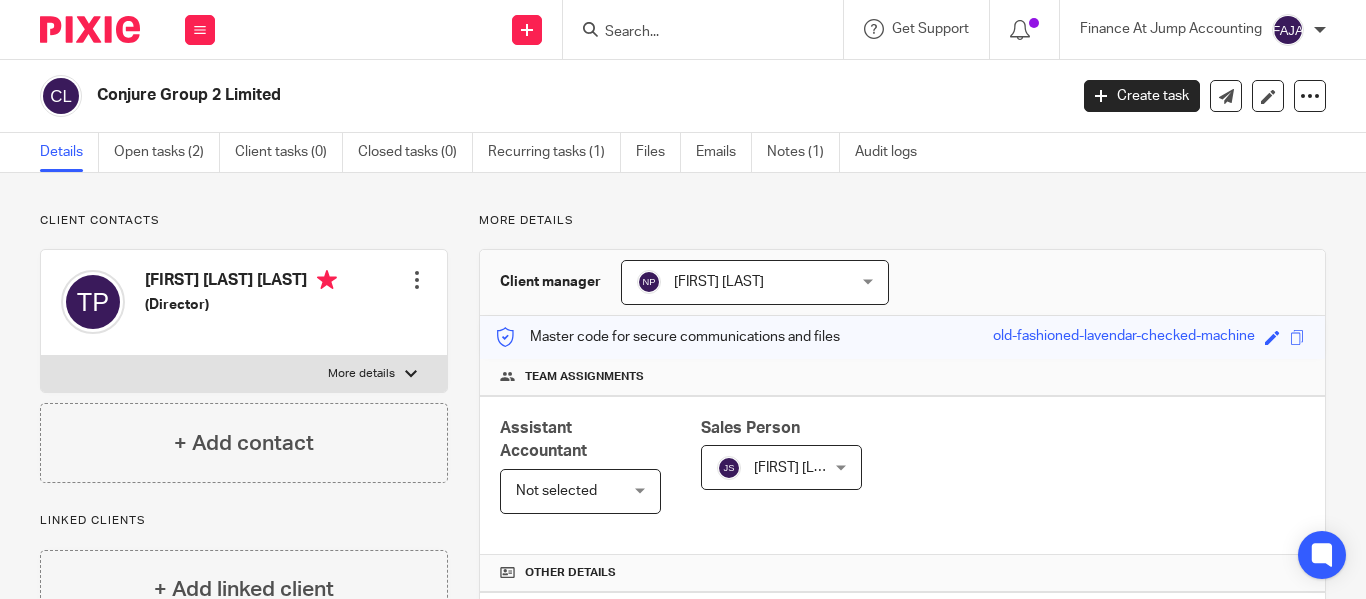scroll, scrollTop: 0, scrollLeft: 0, axis: both 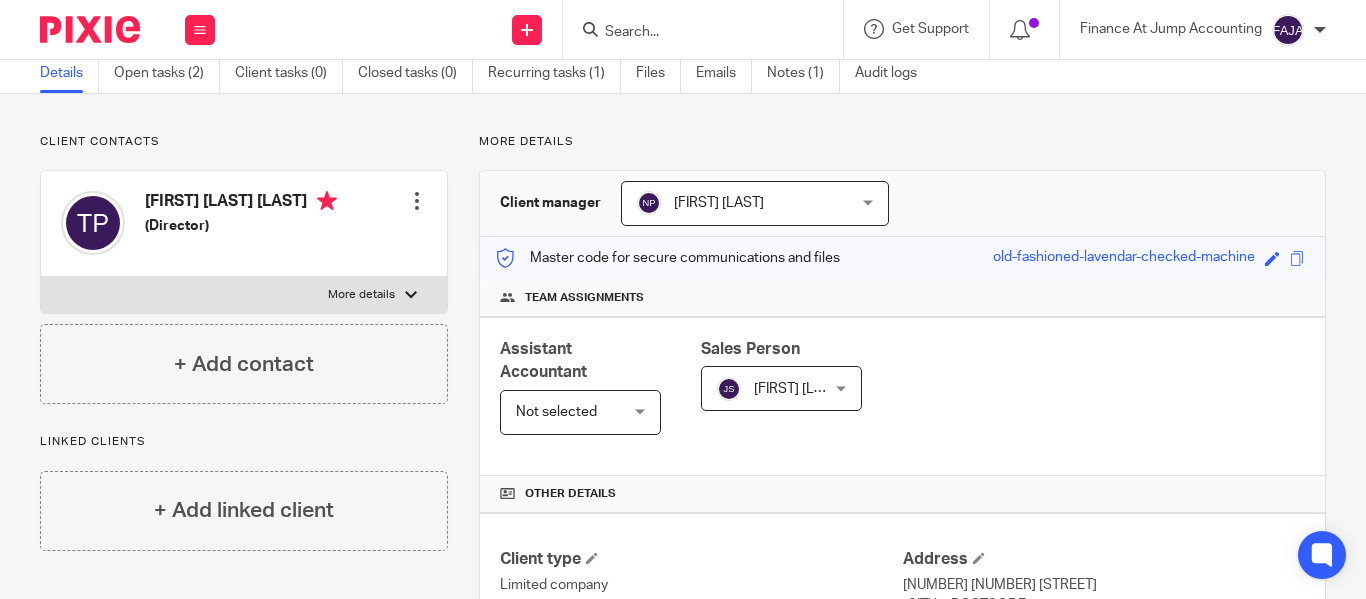 click at bounding box center (693, 33) 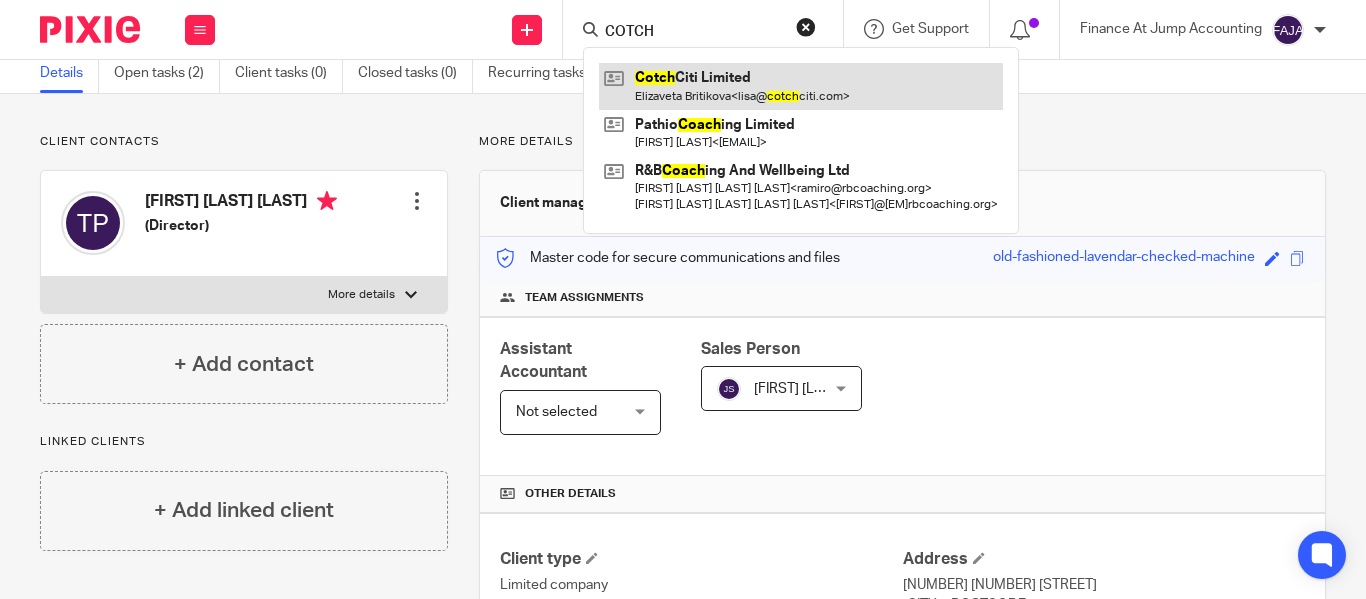 type on "COTCH" 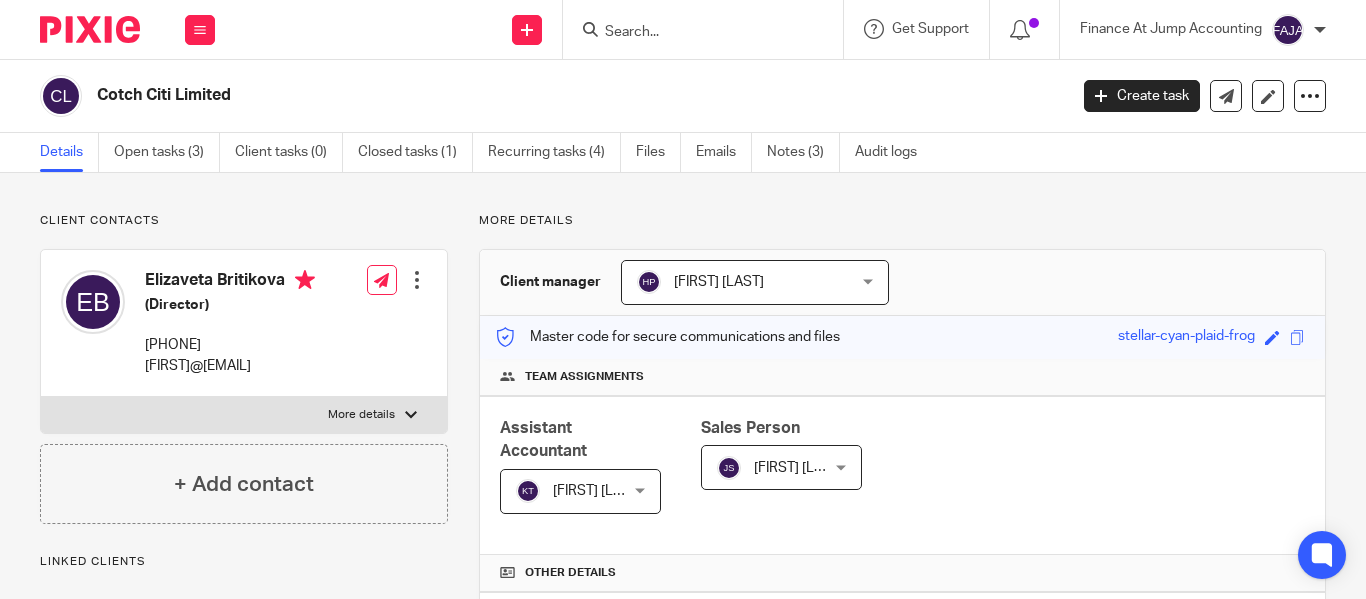scroll, scrollTop: 0, scrollLeft: 0, axis: both 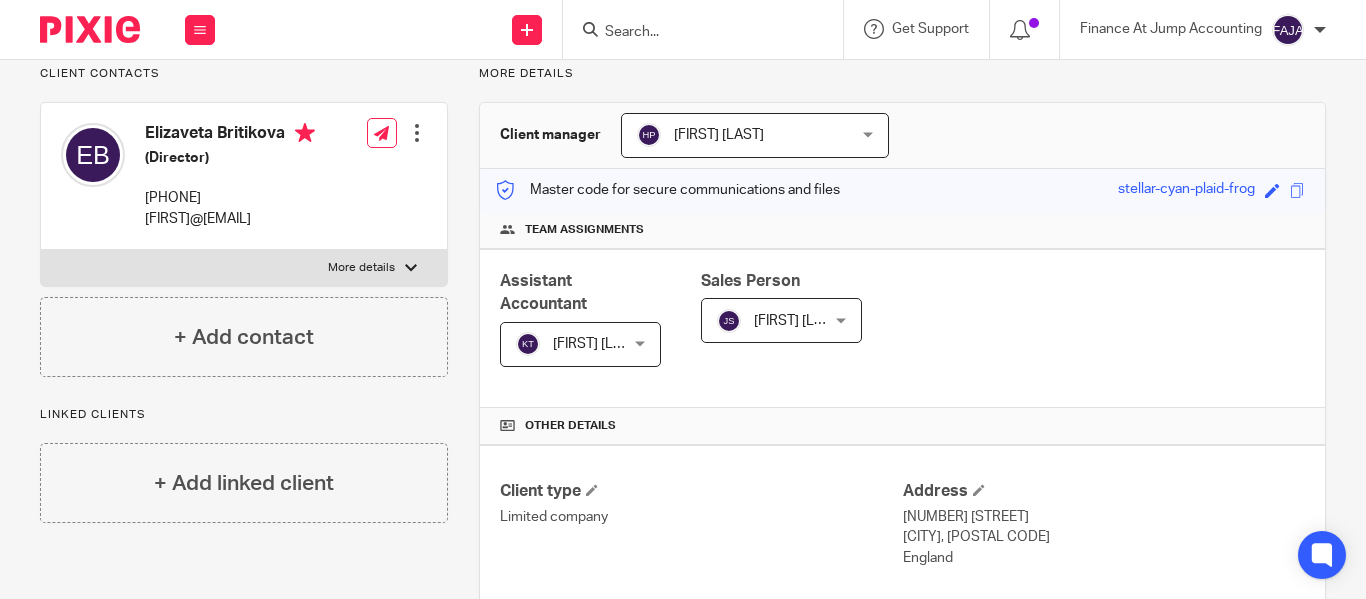 click at bounding box center (693, 33) 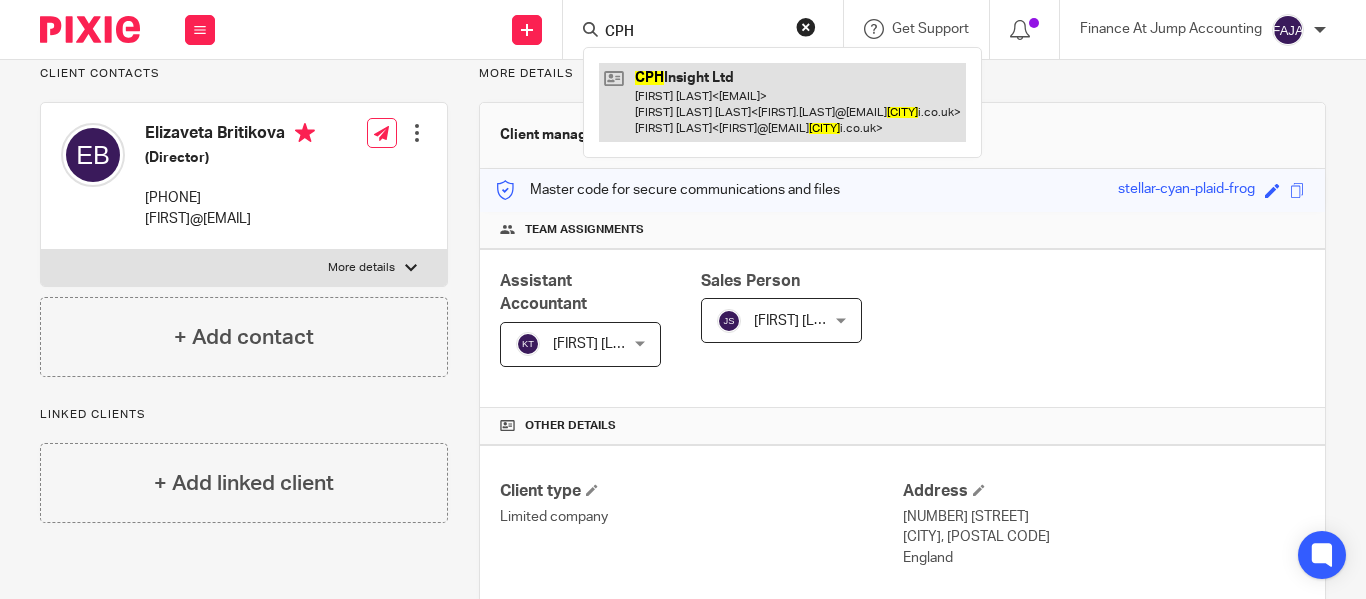 type on "CPH" 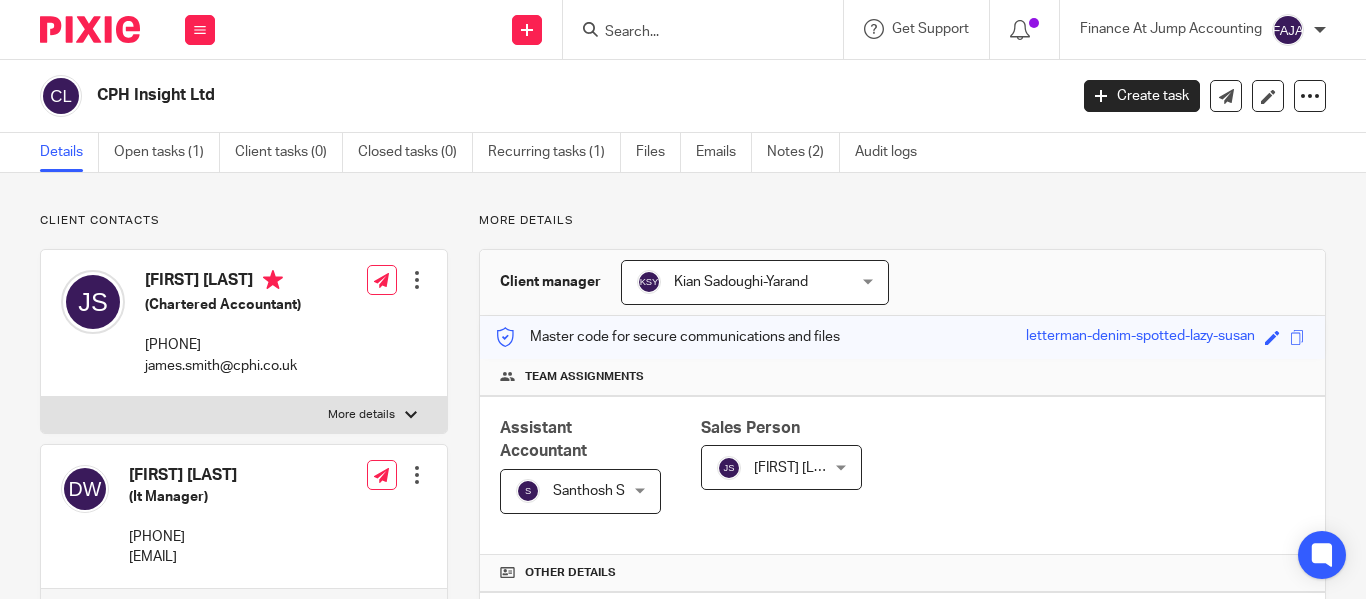 scroll, scrollTop: 0, scrollLeft: 0, axis: both 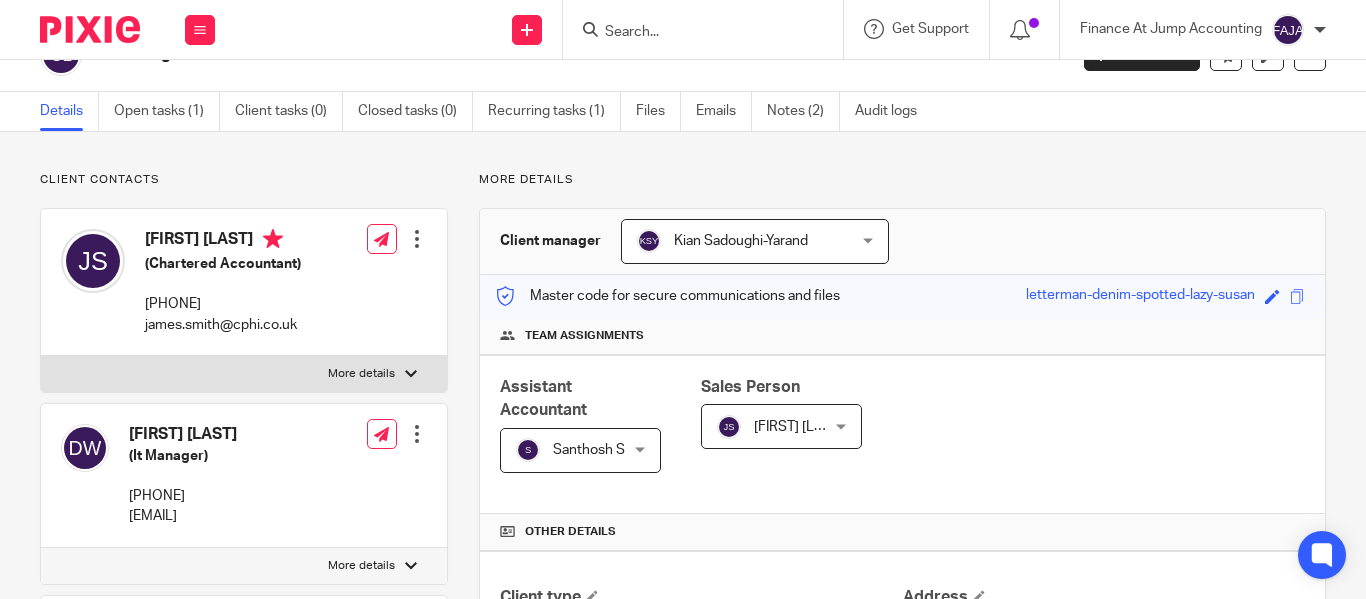 click at bounding box center [709, 29] 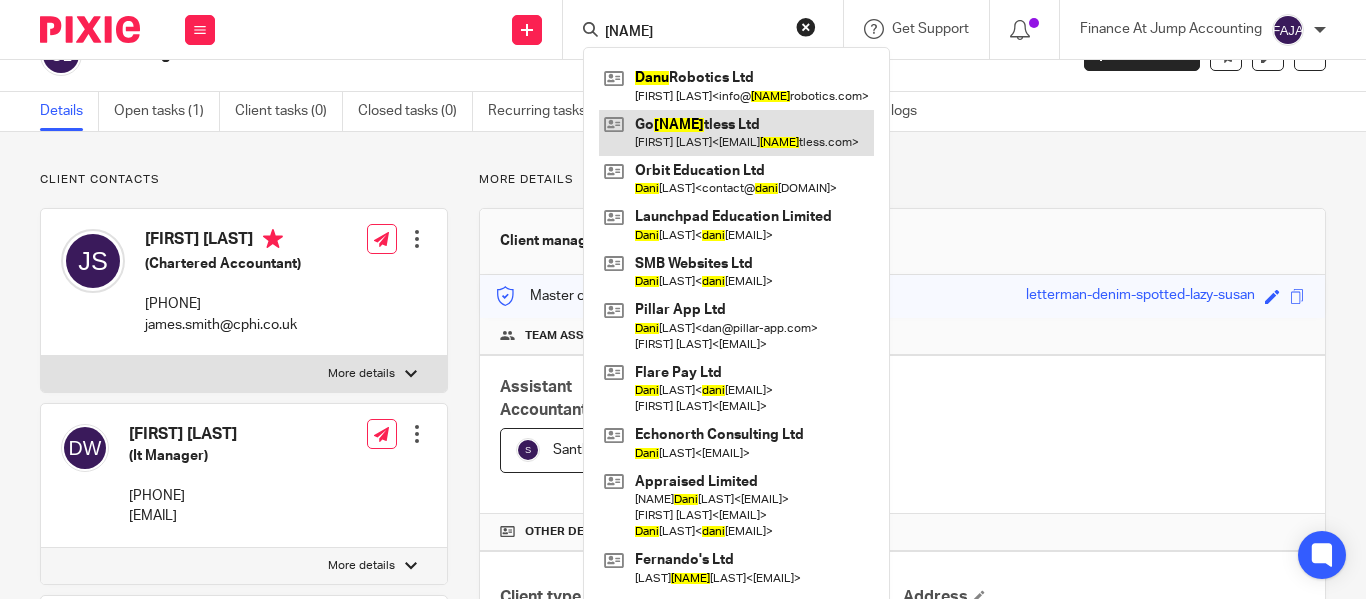 type on "DANU" 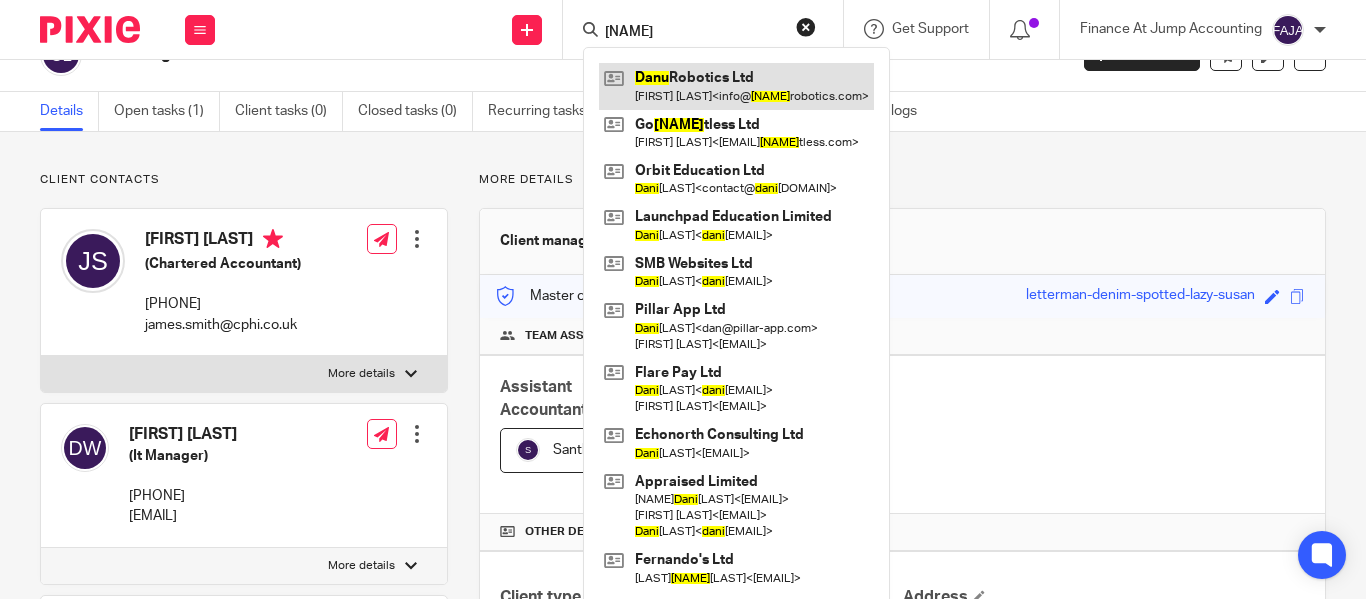 click at bounding box center [736, 86] 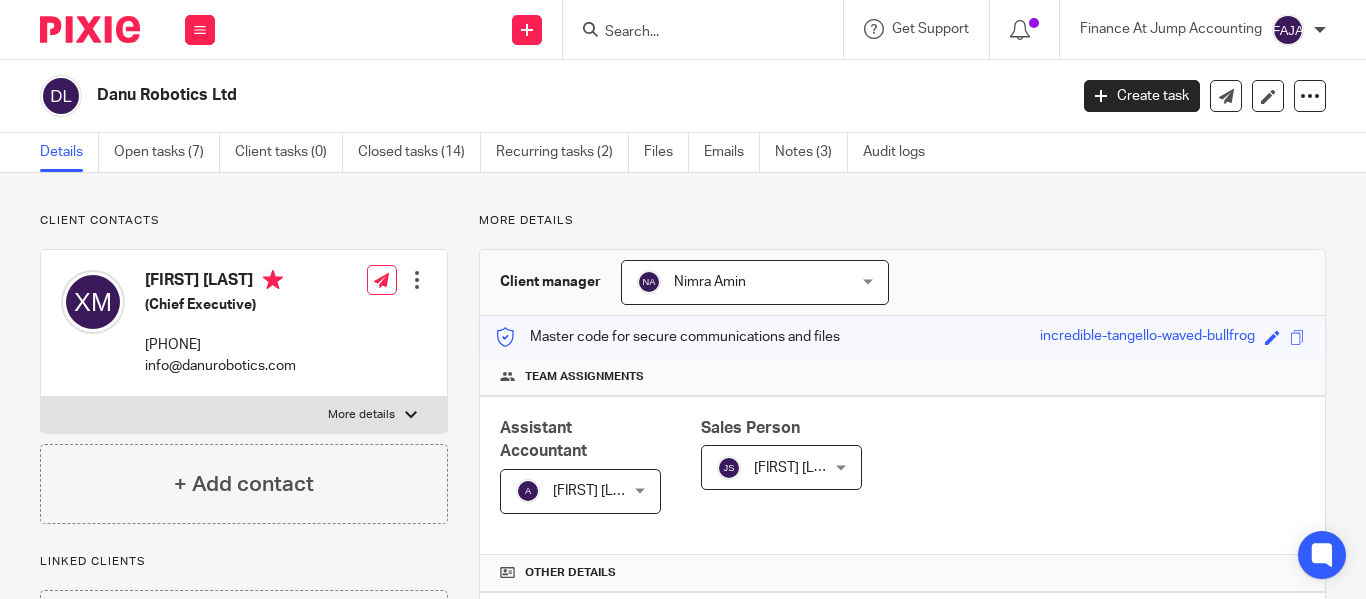 scroll, scrollTop: 0, scrollLeft: 0, axis: both 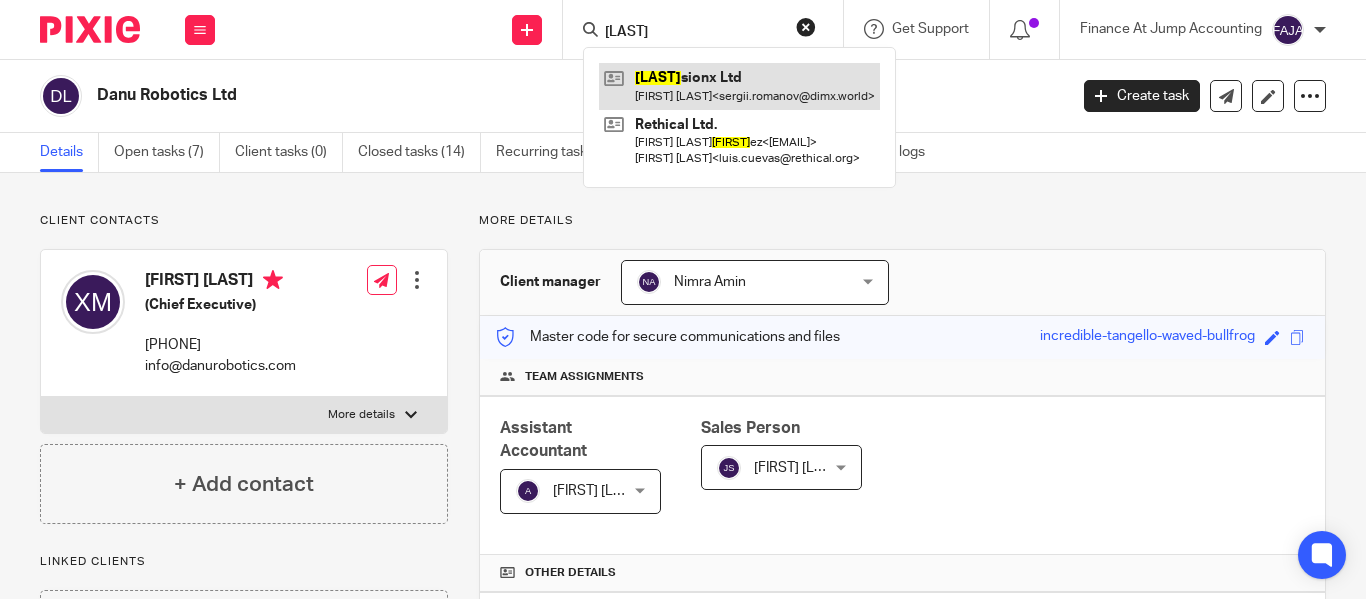 type on "[LAST]" 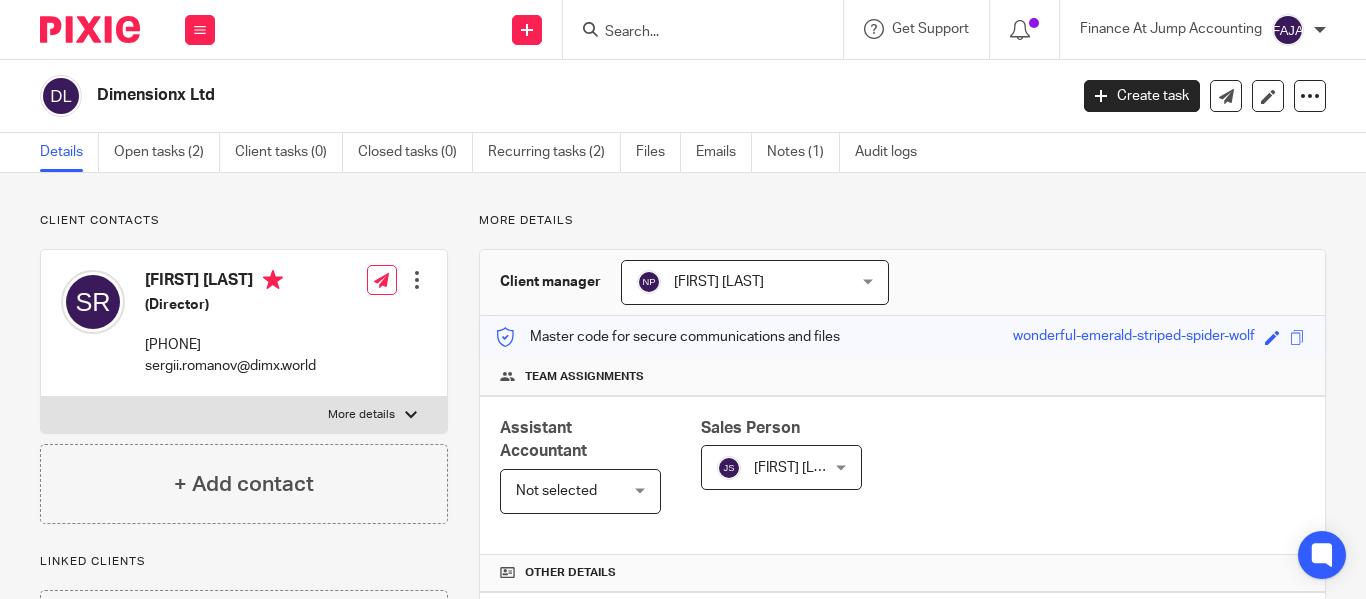 scroll, scrollTop: 0, scrollLeft: 0, axis: both 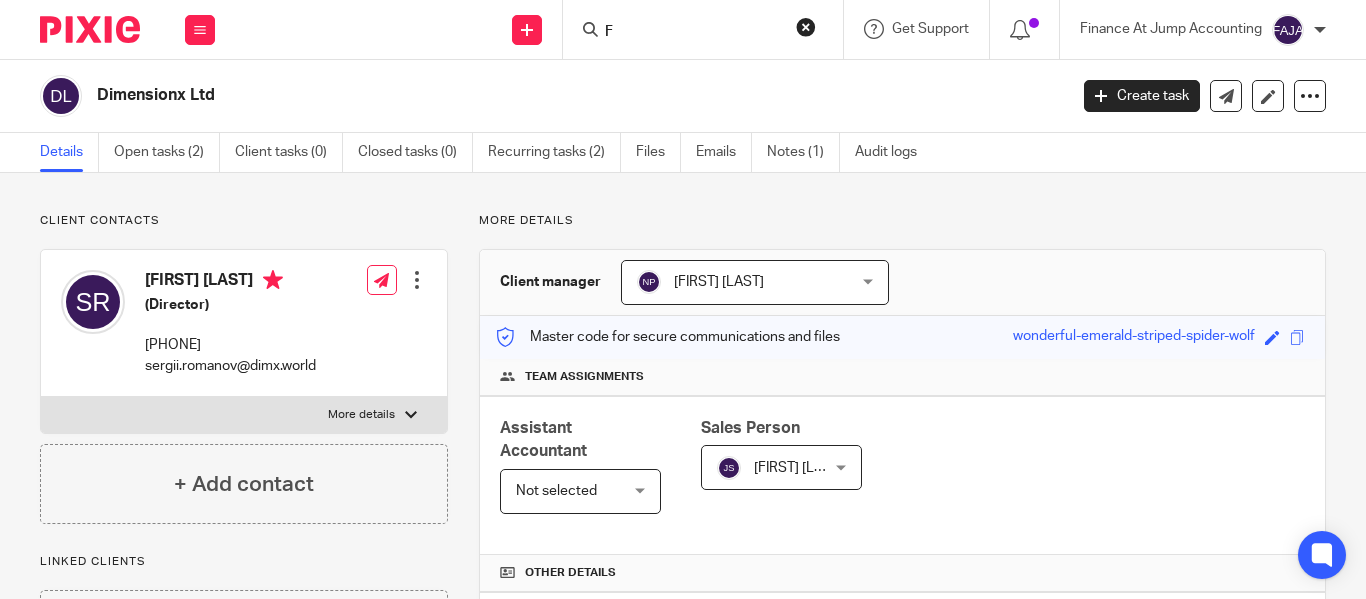 click on "F" at bounding box center [693, 33] 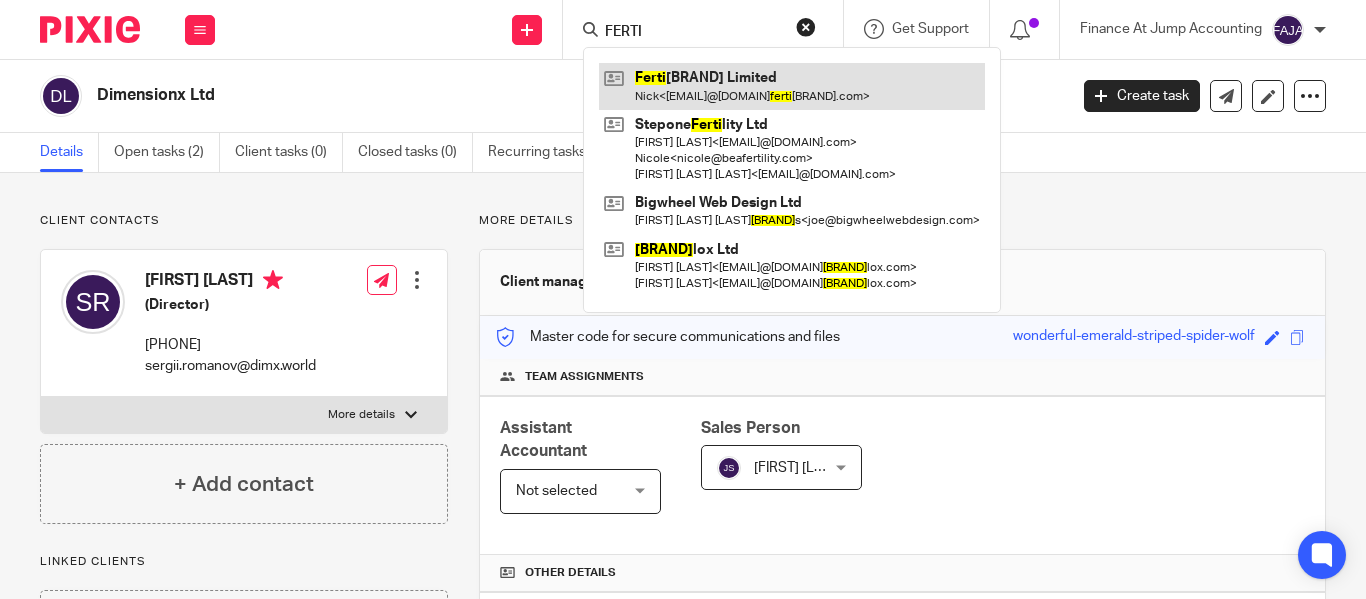 type on "FERTI" 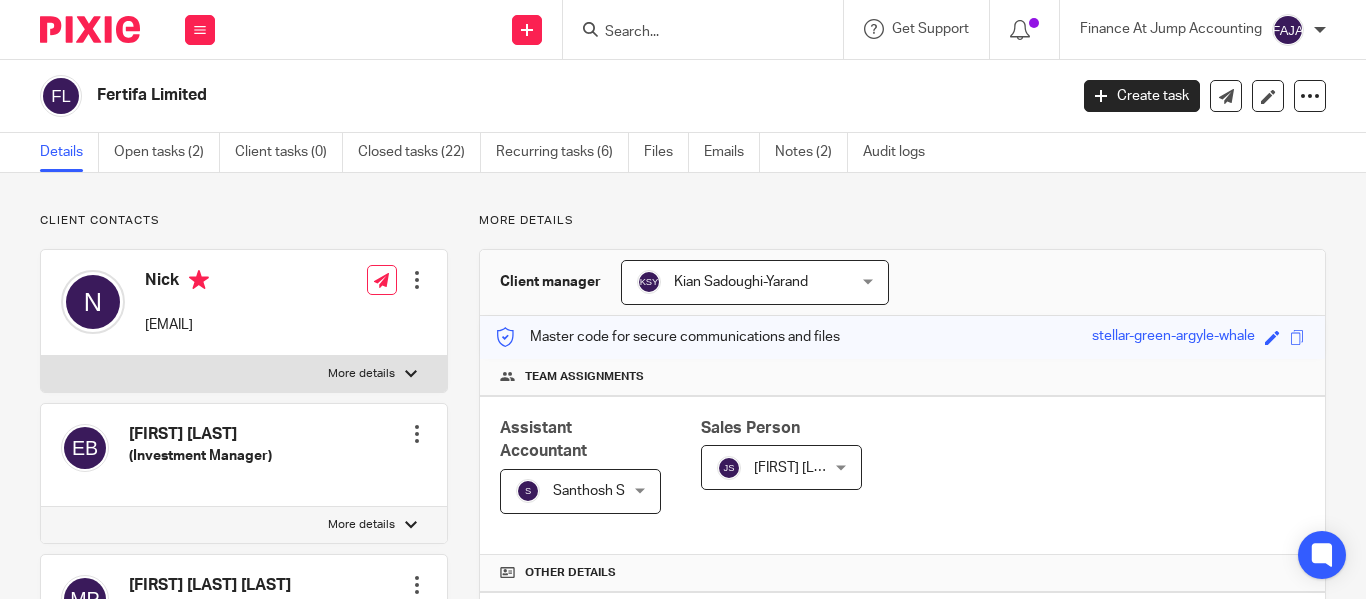 scroll, scrollTop: 0, scrollLeft: 0, axis: both 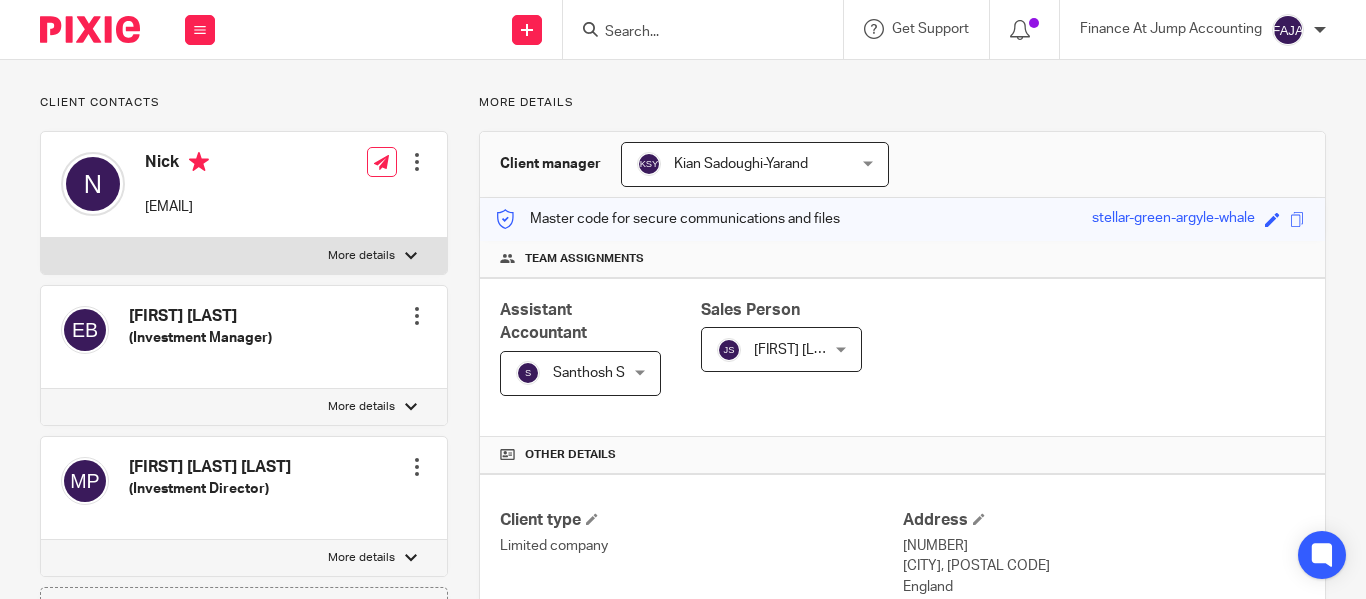 click at bounding box center [709, 29] 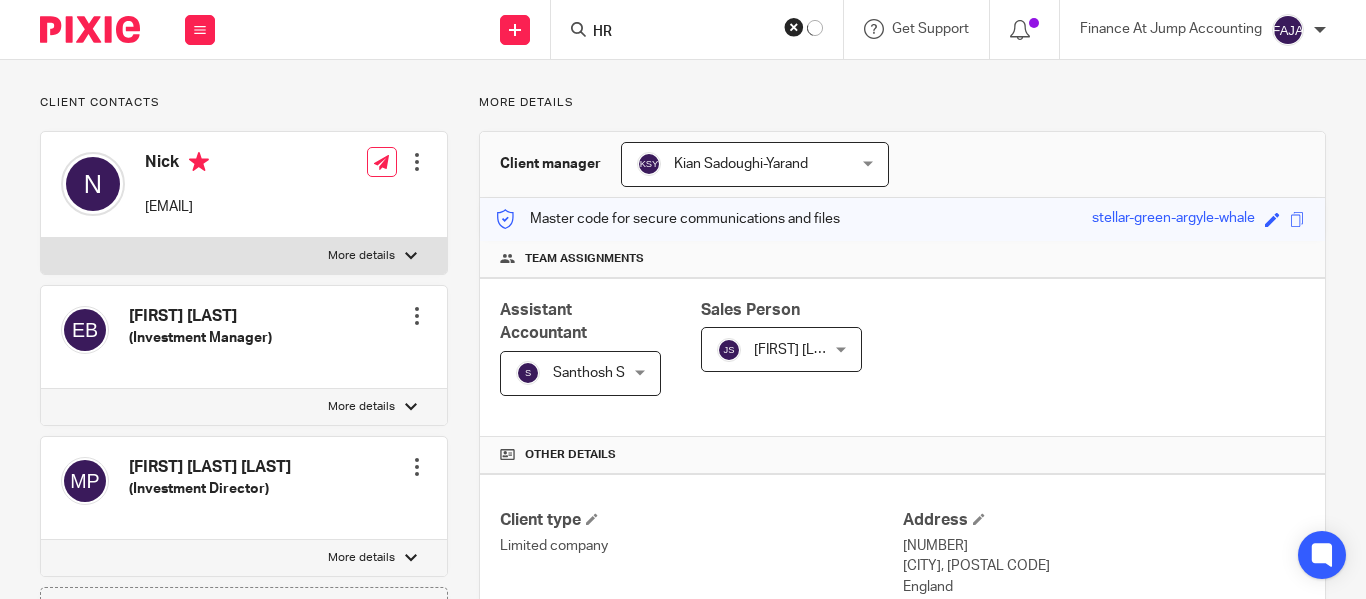type on "H" 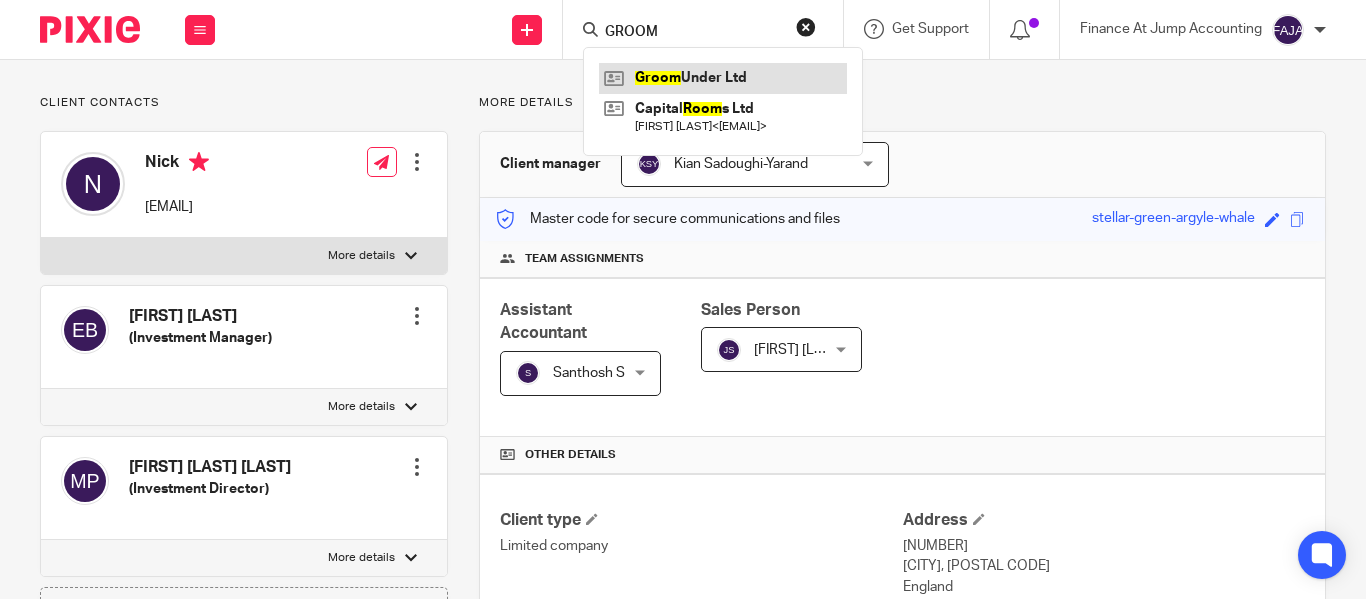 type on "GROOM" 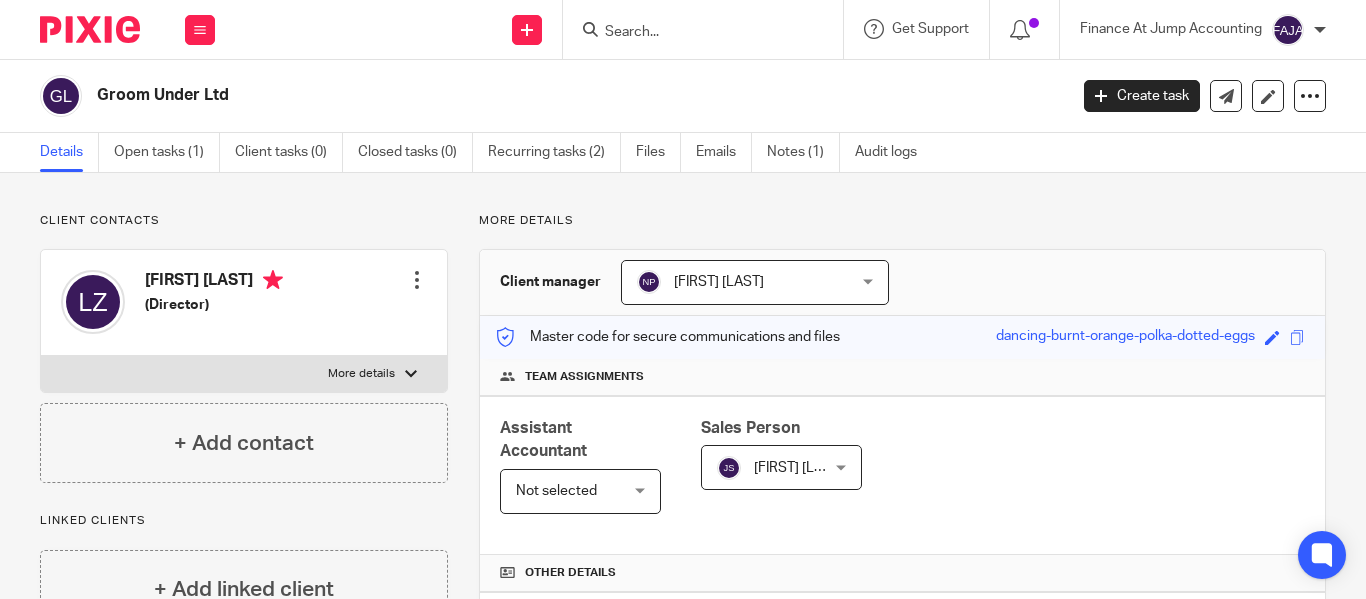 scroll, scrollTop: 0, scrollLeft: 0, axis: both 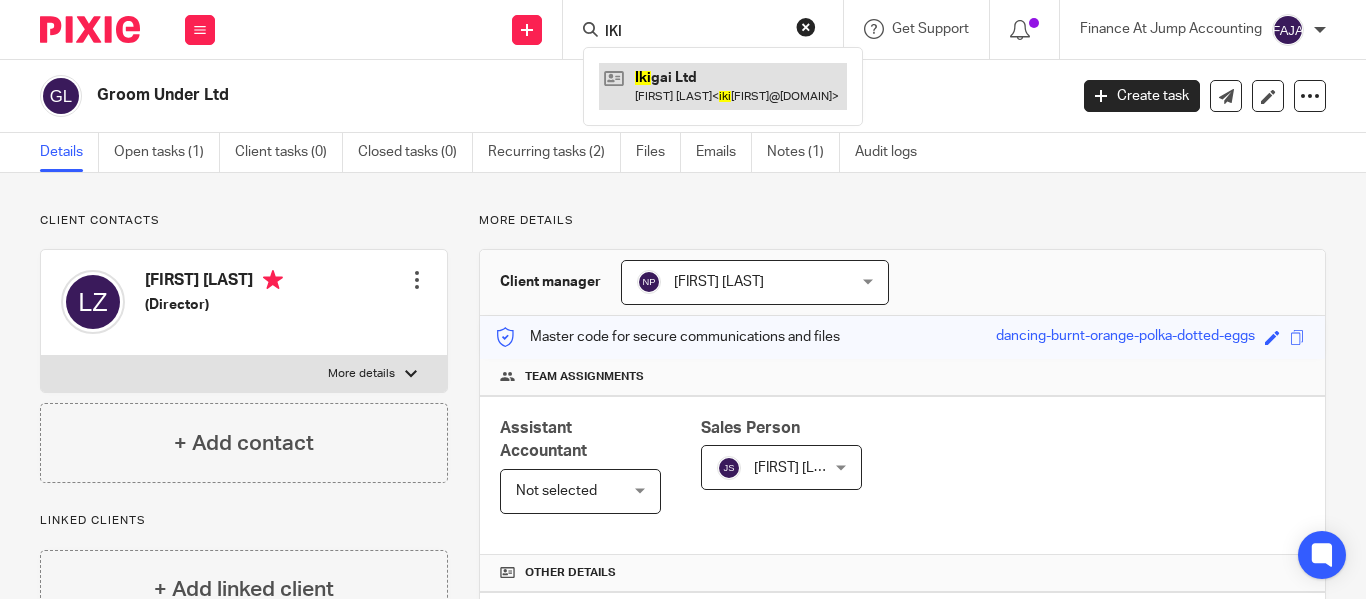 type on "IKI" 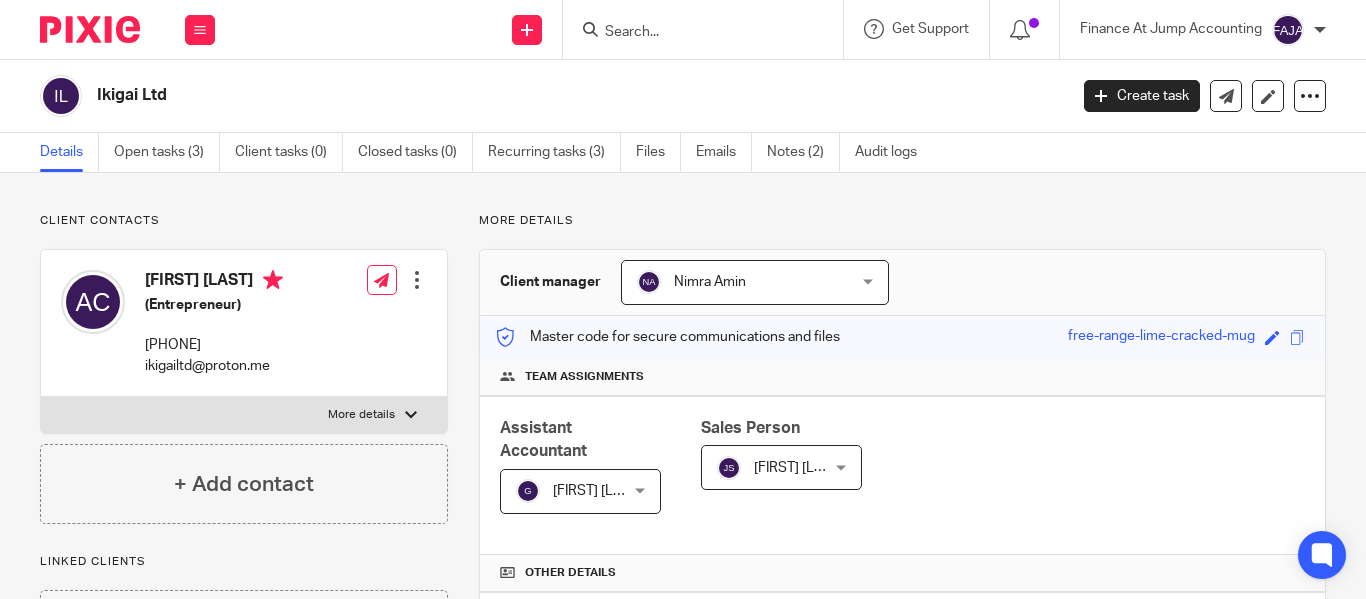 scroll, scrollTop: 0, scrollLeft: 0, axis: both 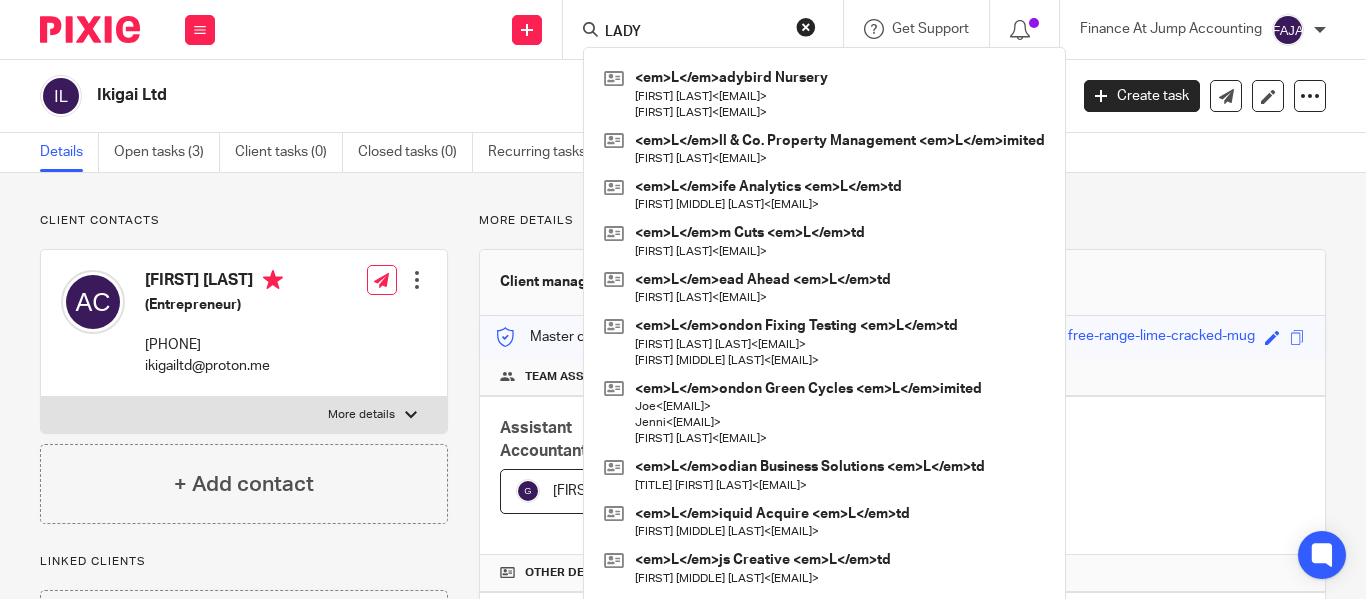 type on "LADY" 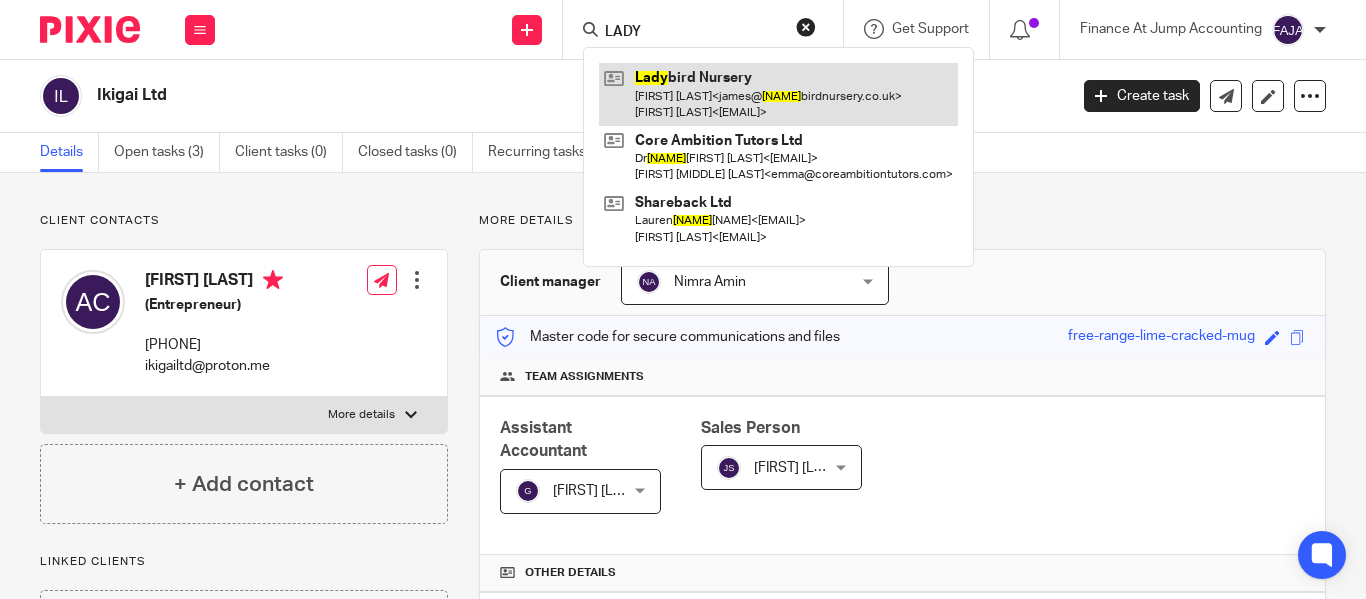 click at bounding box center (778, 94) 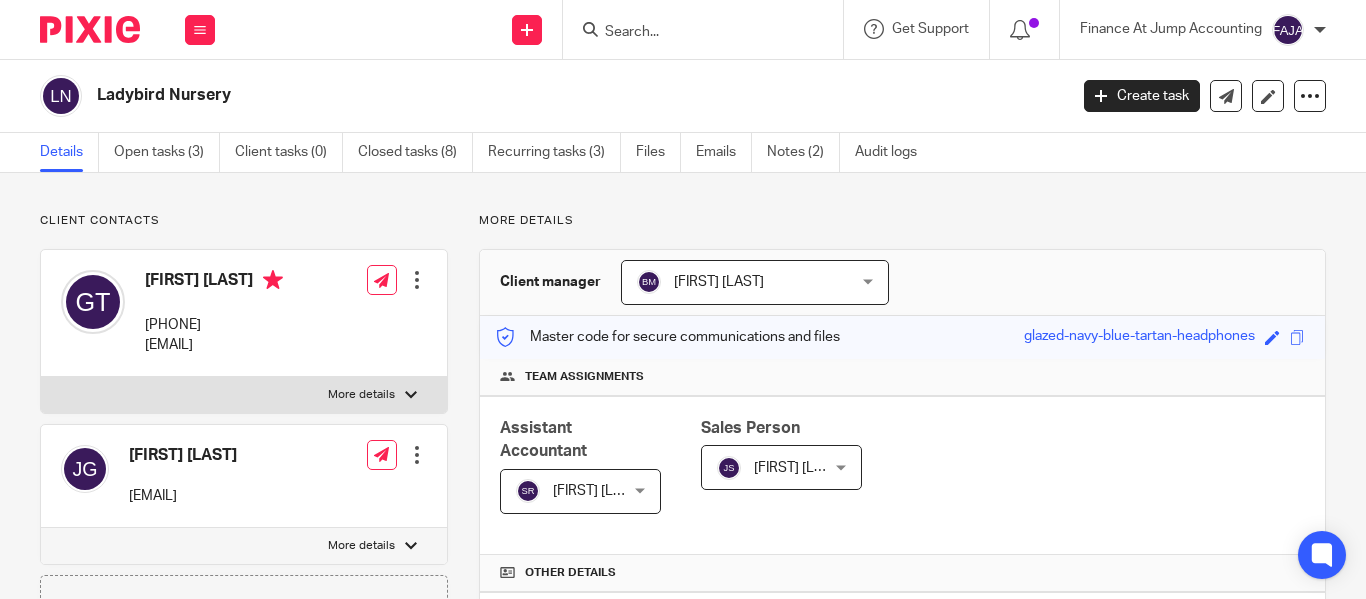 scroll, scrollTop: 0, scrollLeft: 0, axis: both 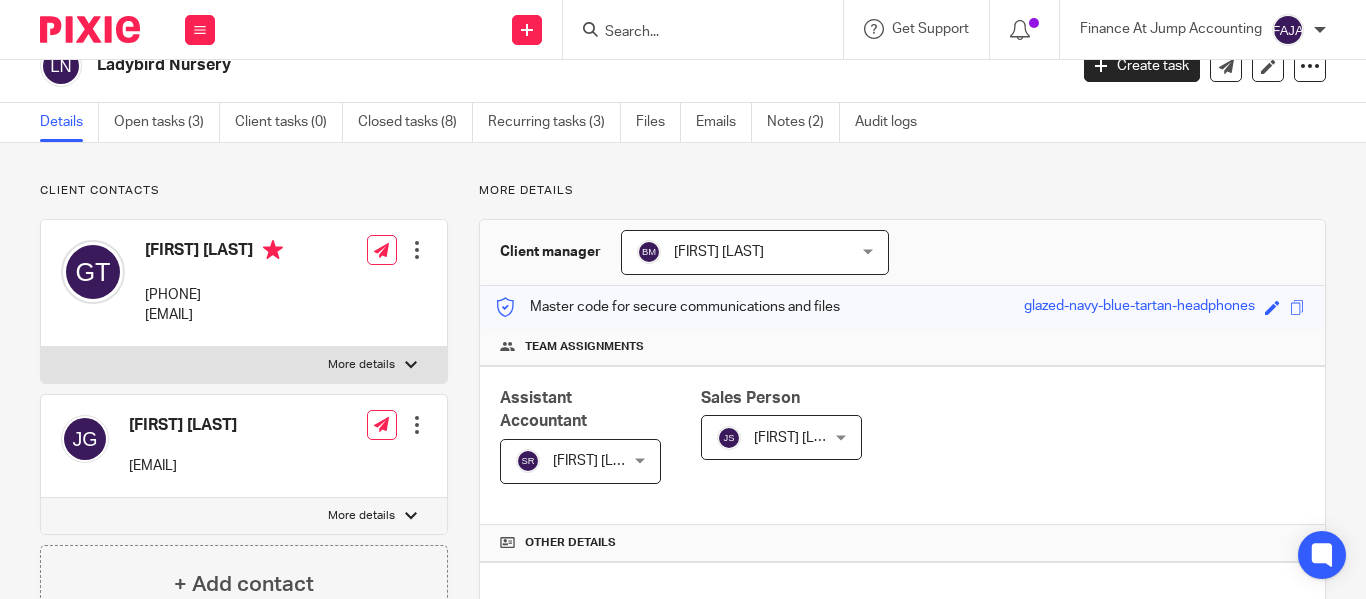 click at bounding box center [693, 33] 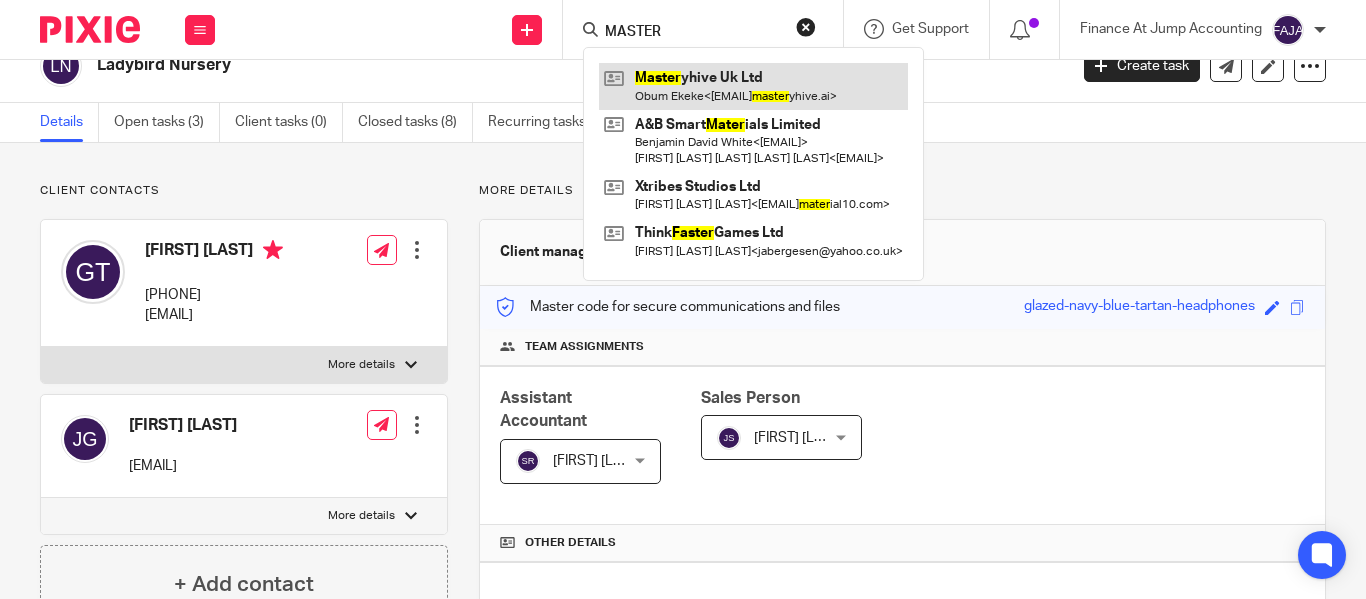 type on "MASTER" 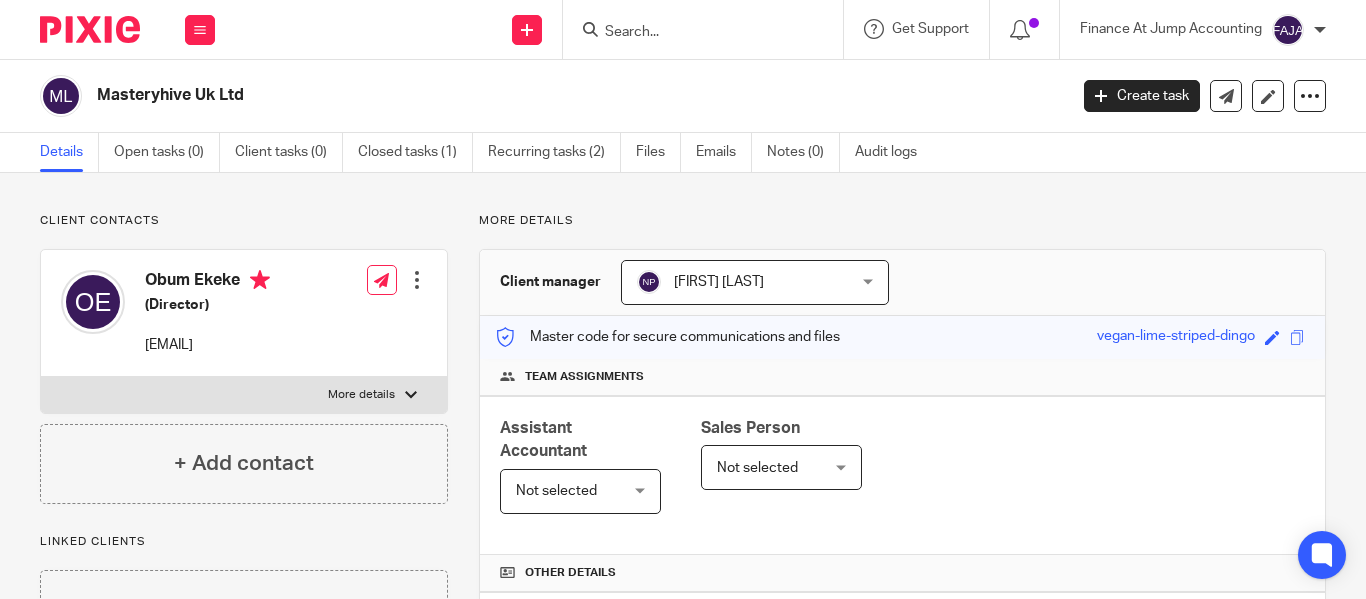 scroll, scrollTop: 0, scrollLeft: 0, axis: both 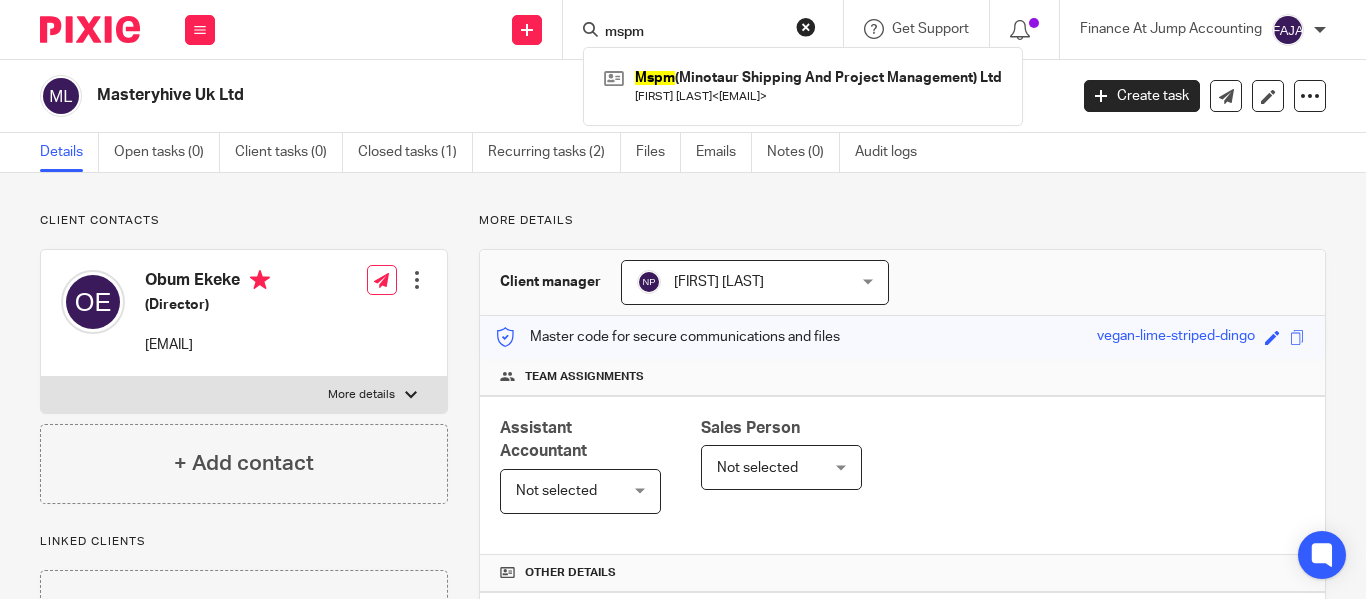 type on "mspm" 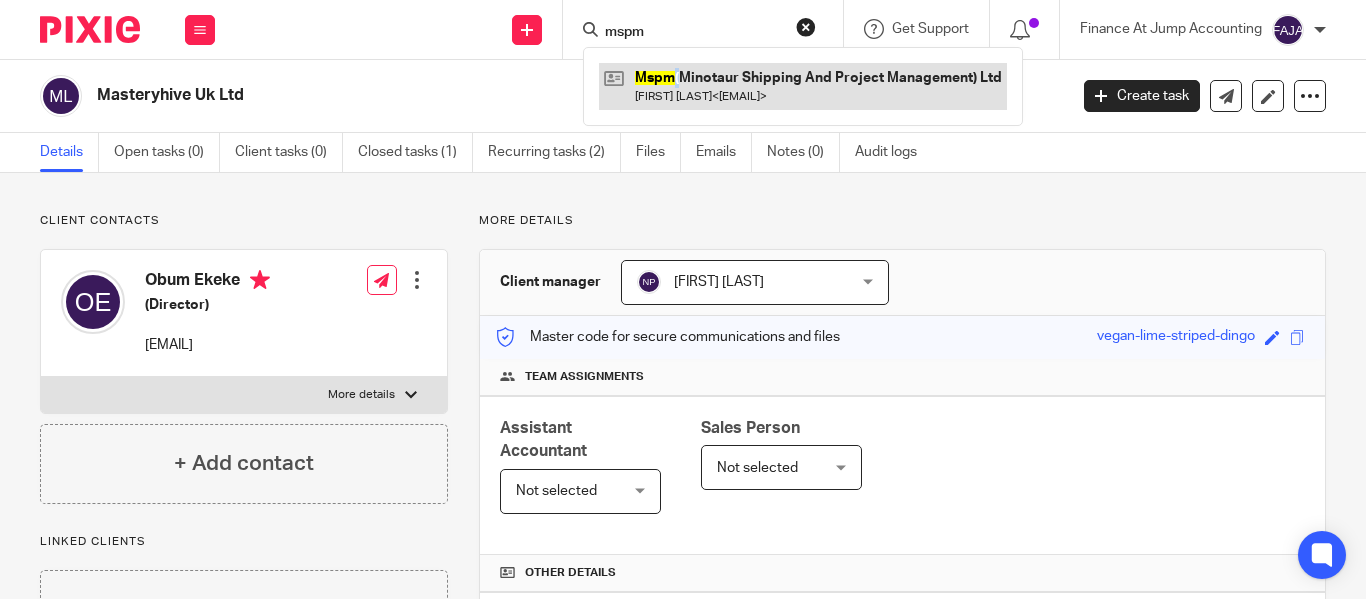 drag, startPoint x: 675, startPoint y: 54, endPoint x: 689, endPoint y: 66, distance: 18.439089 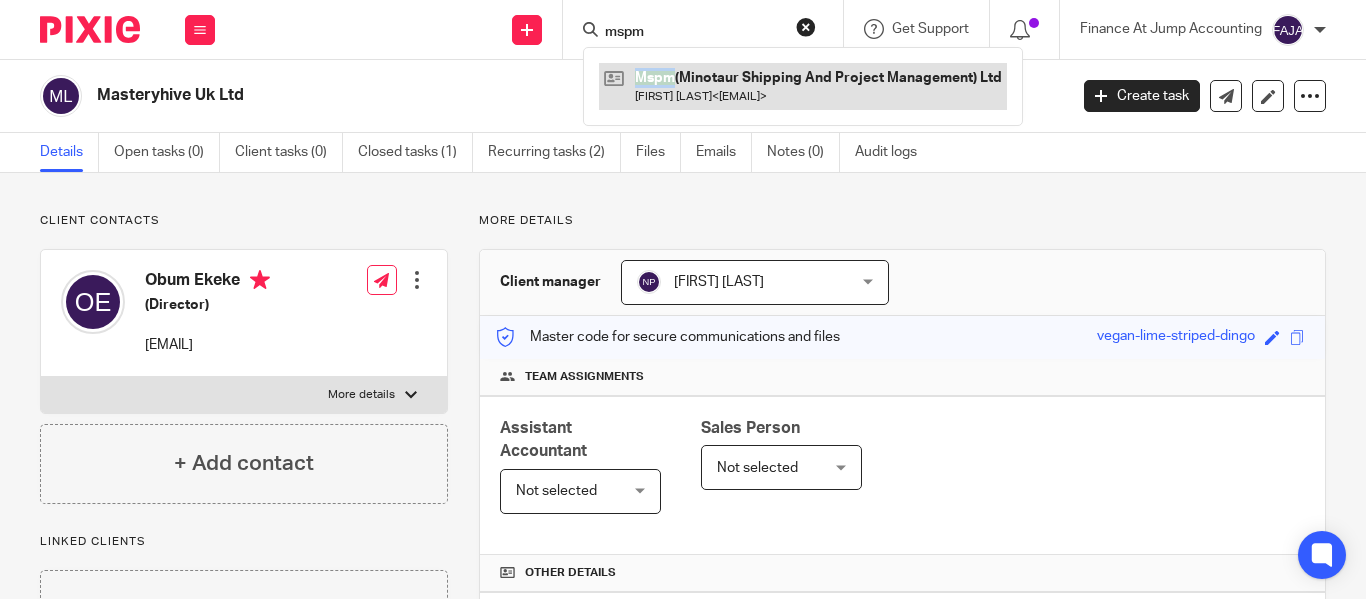 click at bounding box center [803, 86] 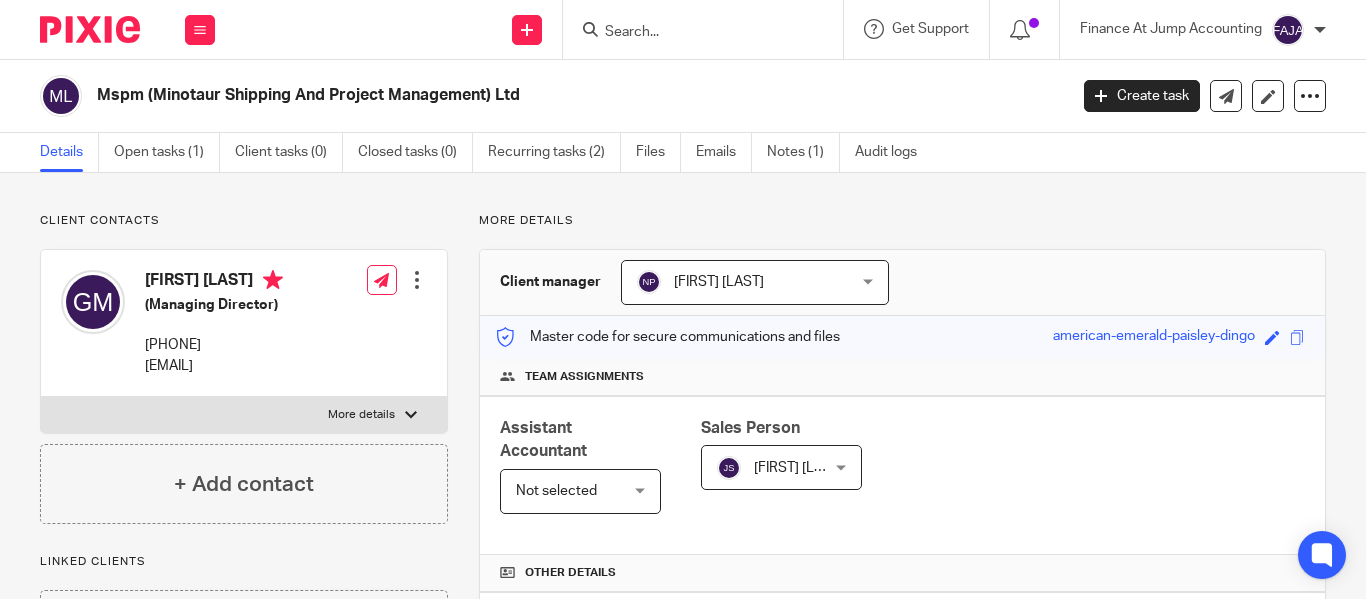 scroll, scrollTop: 0, scrollLeft: 0, axis: both 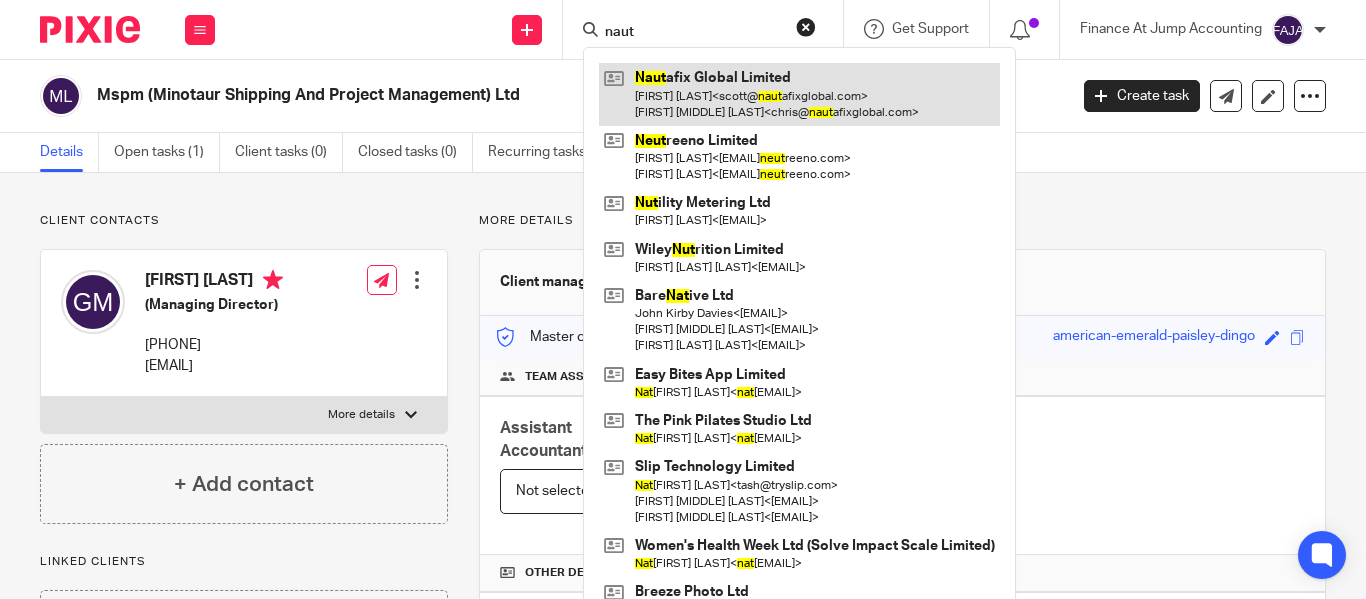 type on "naut" 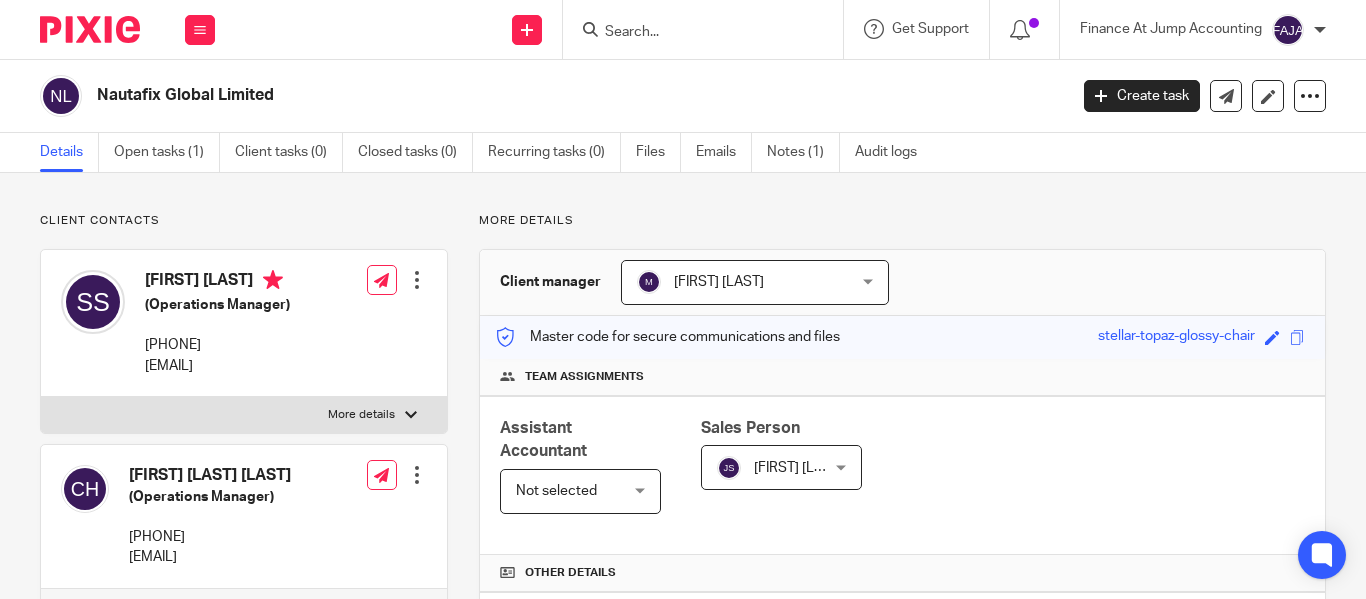 scroll, scrollTop: 0, scrollLeft: 0, axis: both 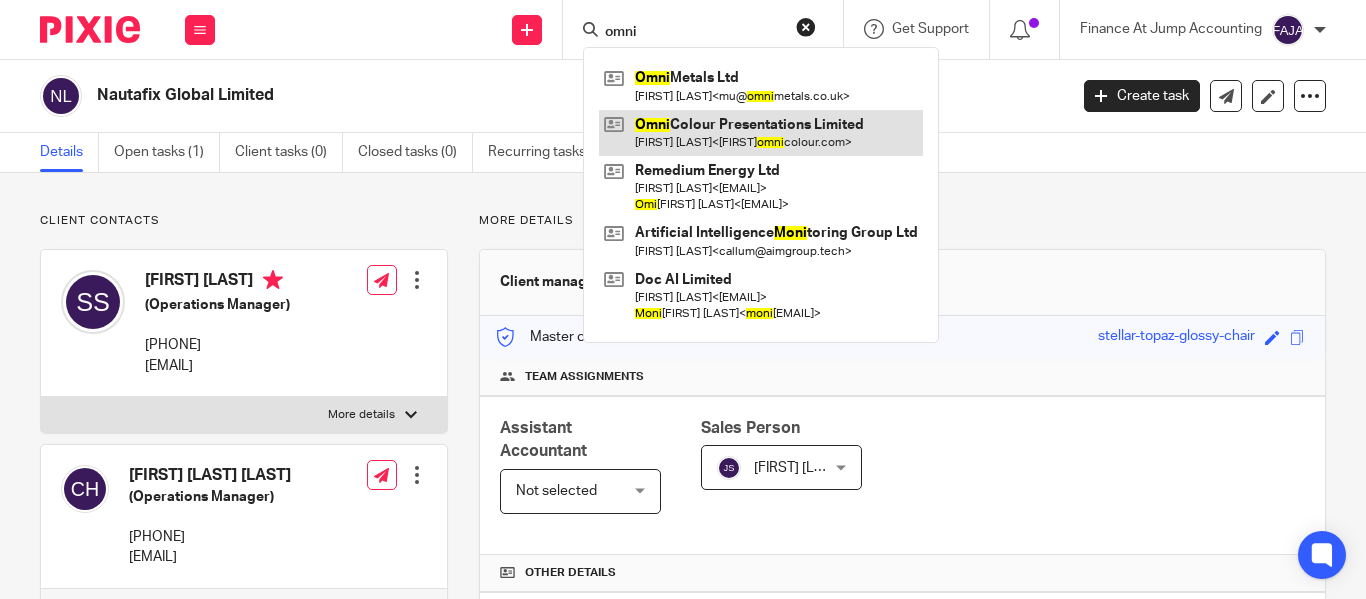type on "omni" 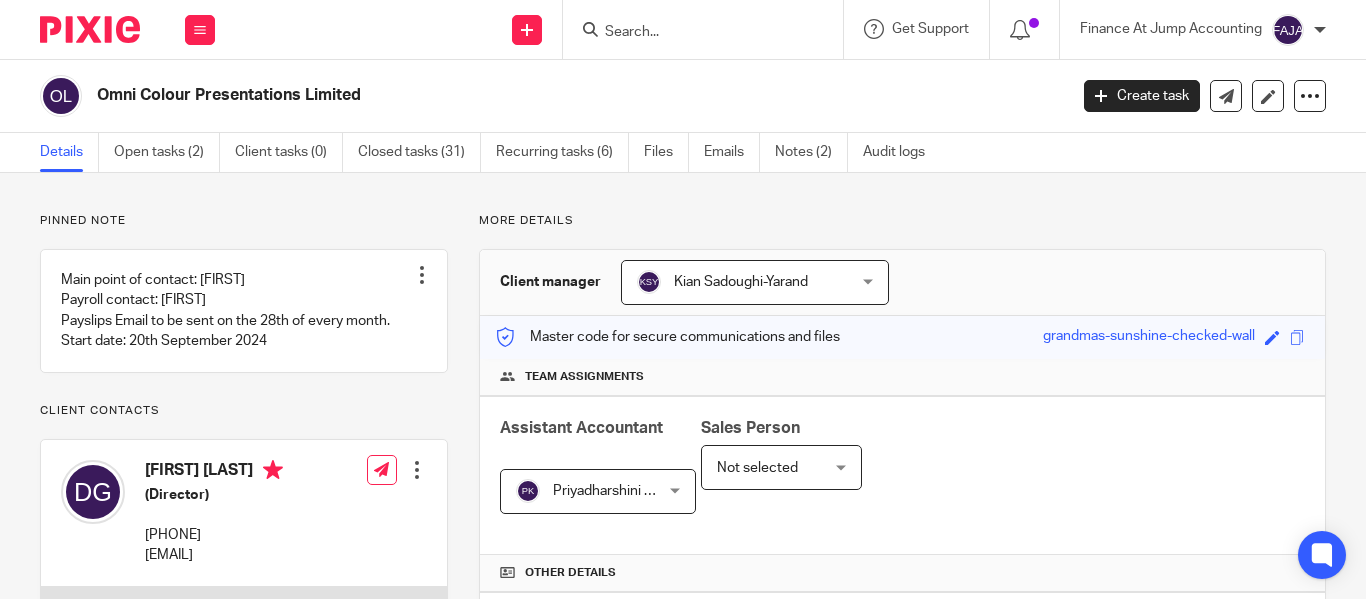 scroll, scrollTop: 0, scrollLeft: 0, axis: both 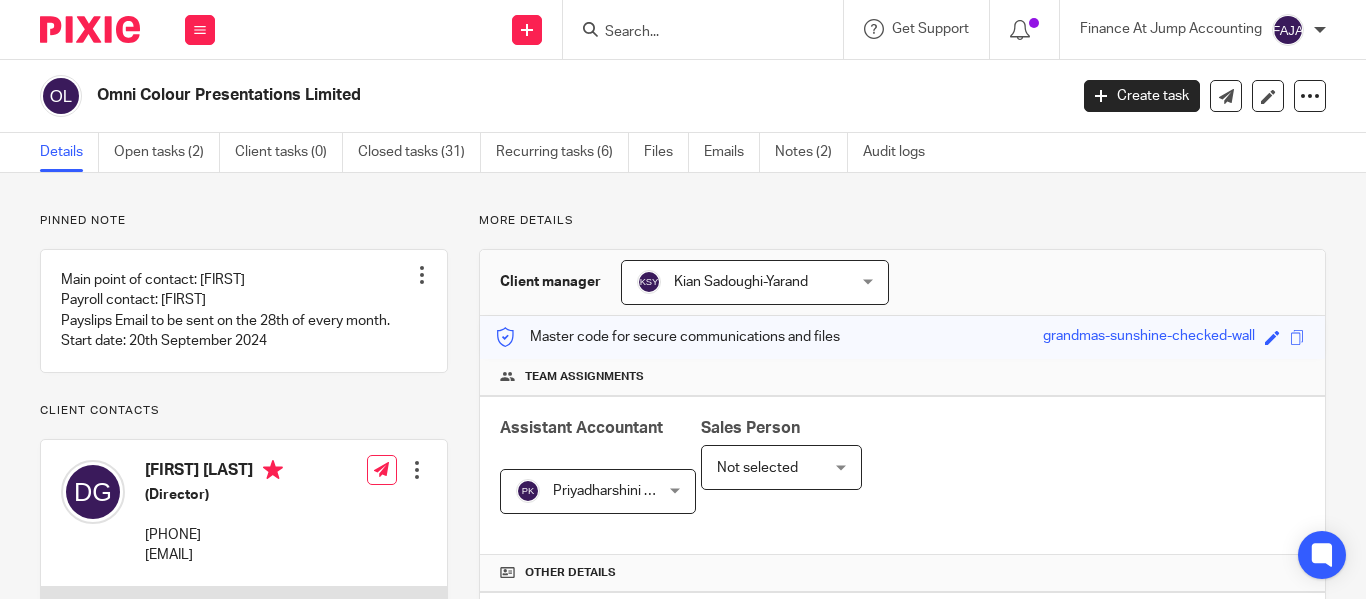 click at bounding box center (693, 33) 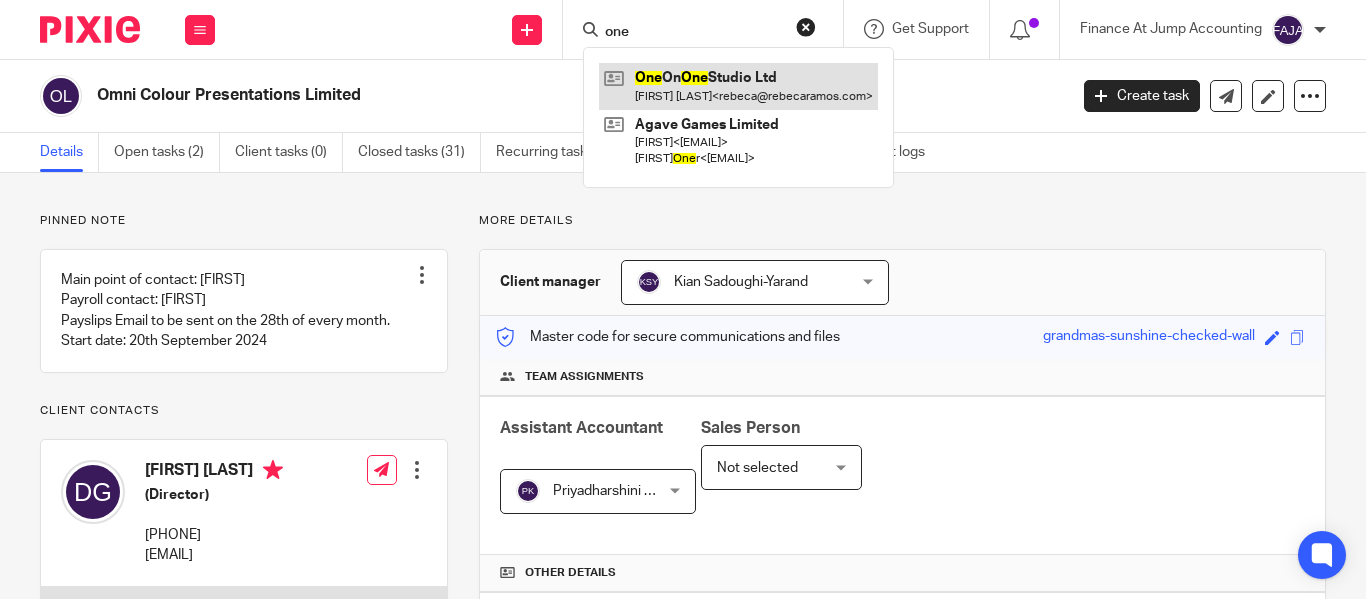 type on "one" 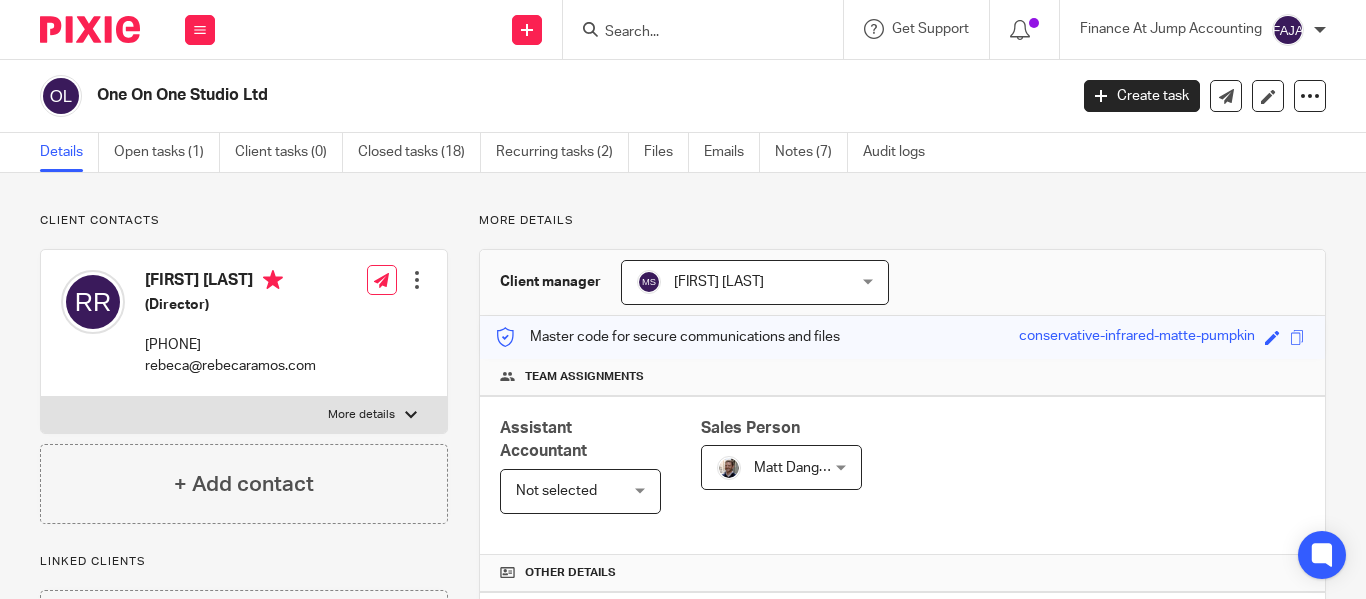 scroll, scrollTop: 0, scrollLeft: 0, axis: both 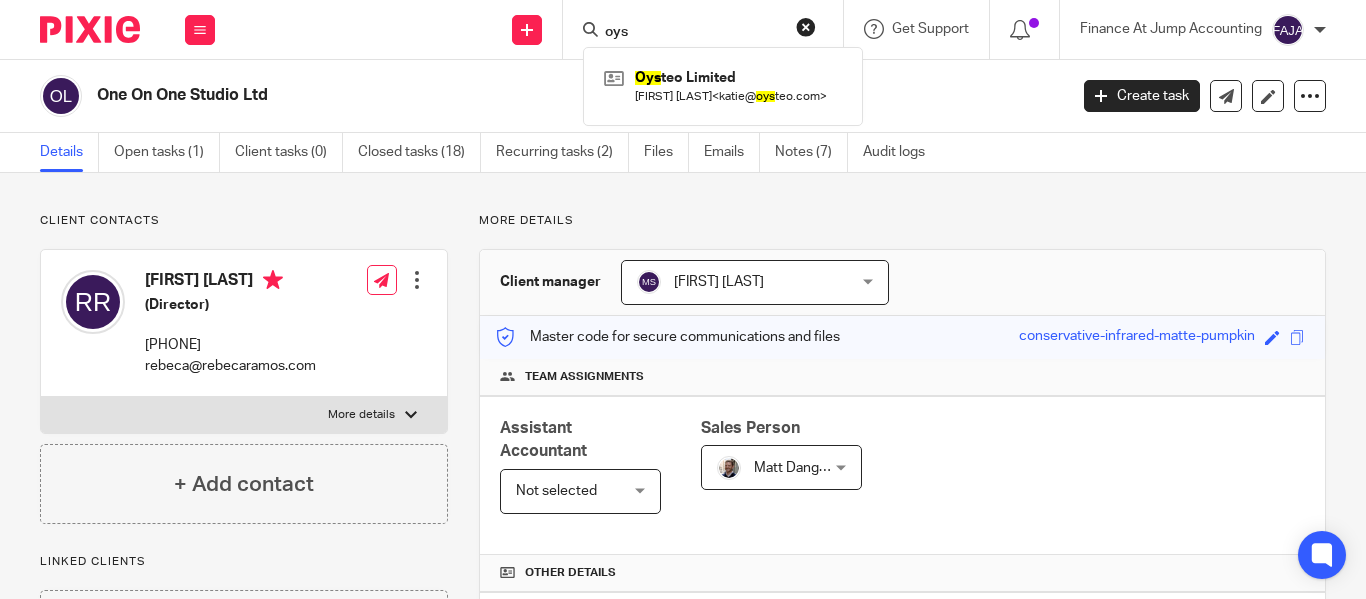 click on "oys" at bounding box center (693, 33) 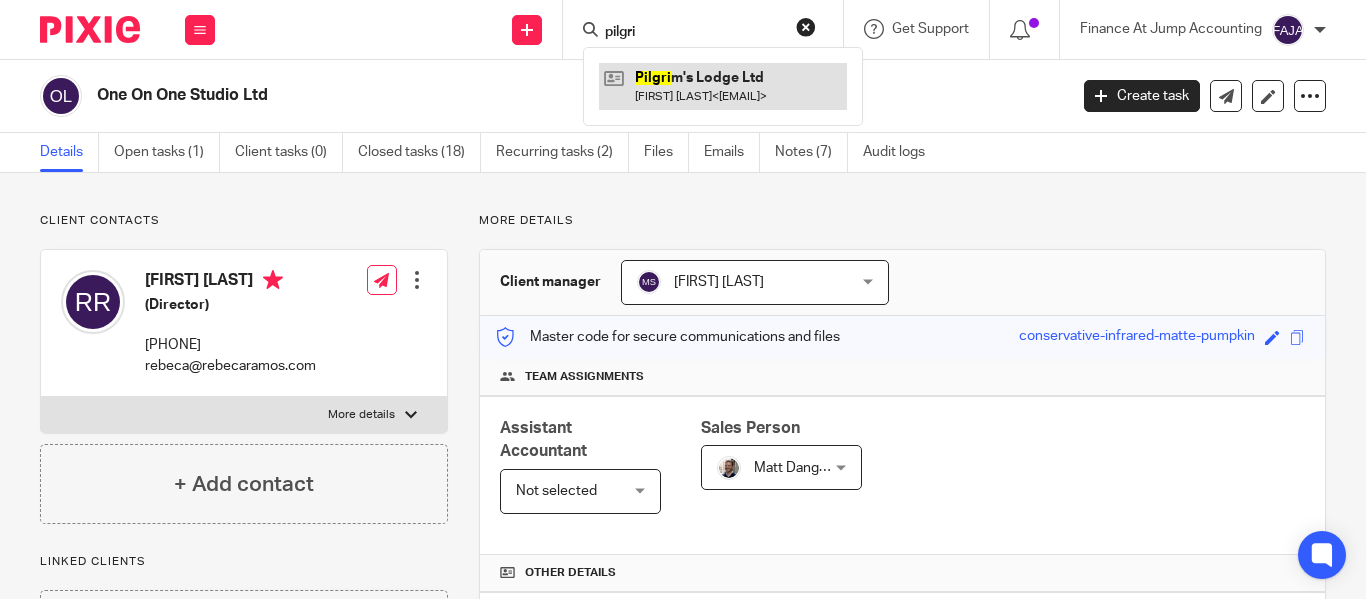 type on "pilgri" 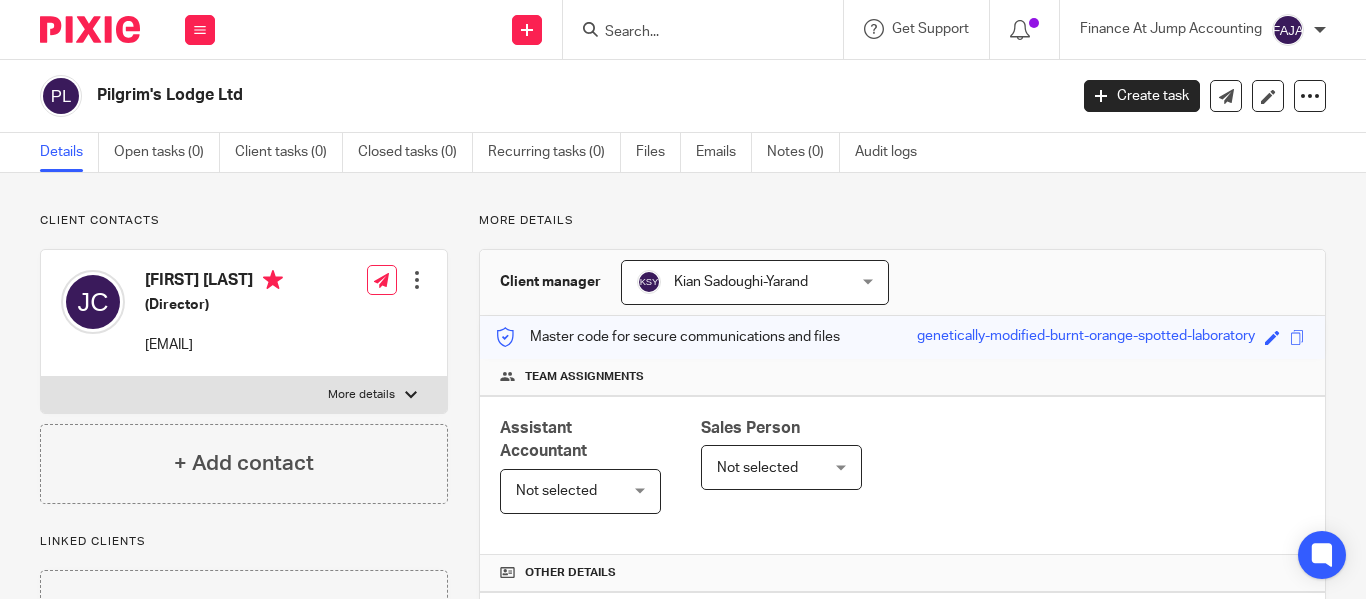 scroll, scrollTop: 0, scrollLeft: 0, axis: both 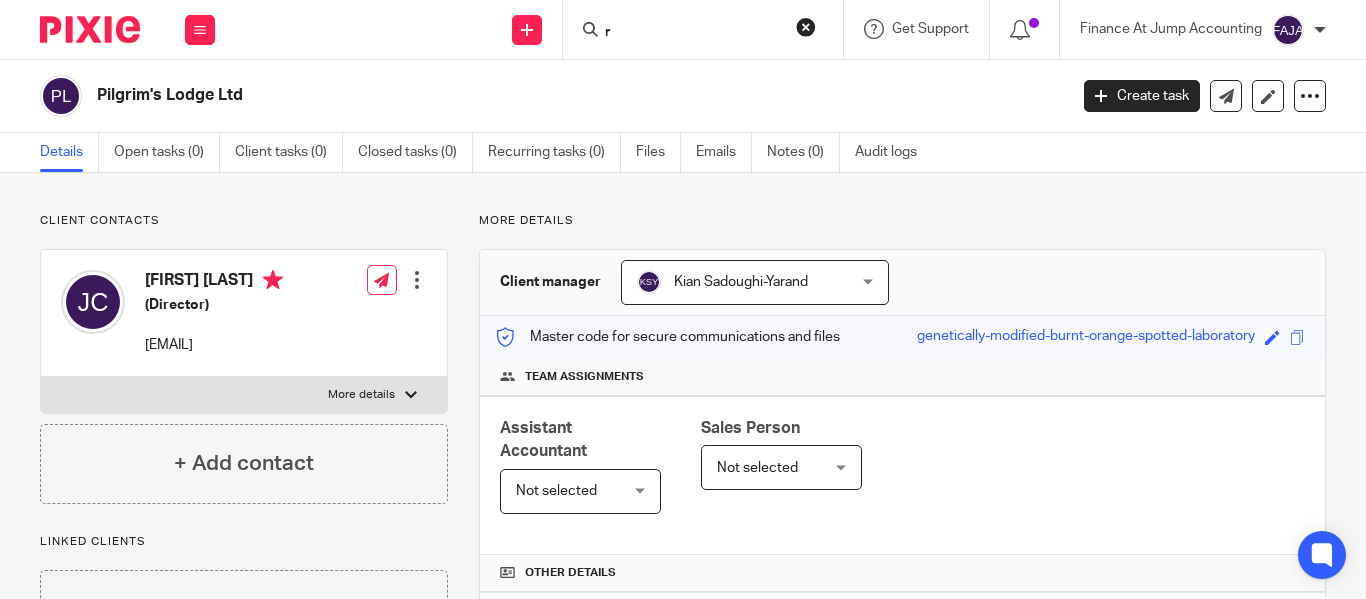 click on "r" at bounding box center [693, 33] 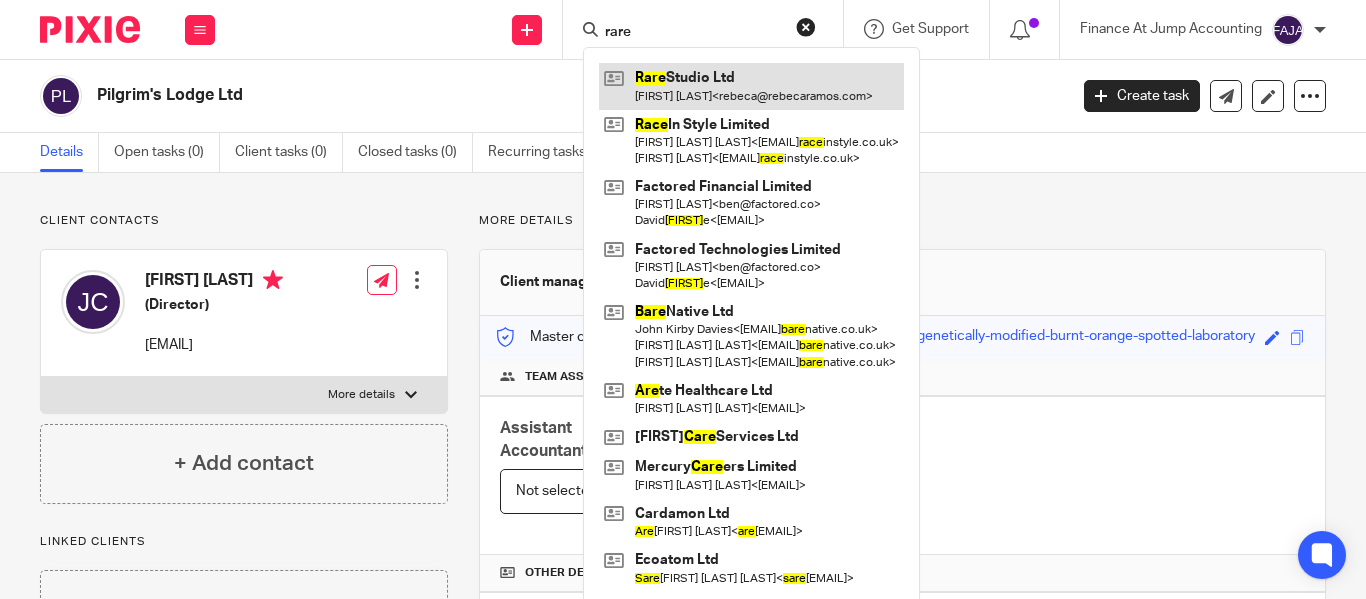 type on "rare" 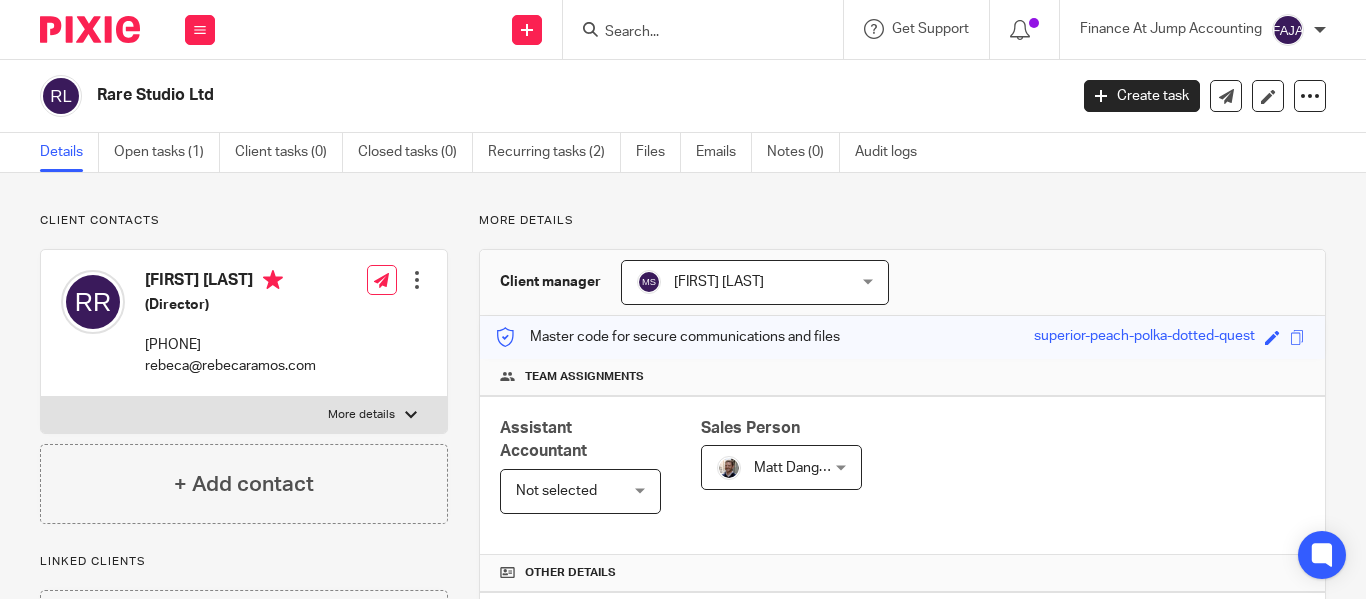 scroll, scrollTop: 0, scrollLeft: 0, axis: both 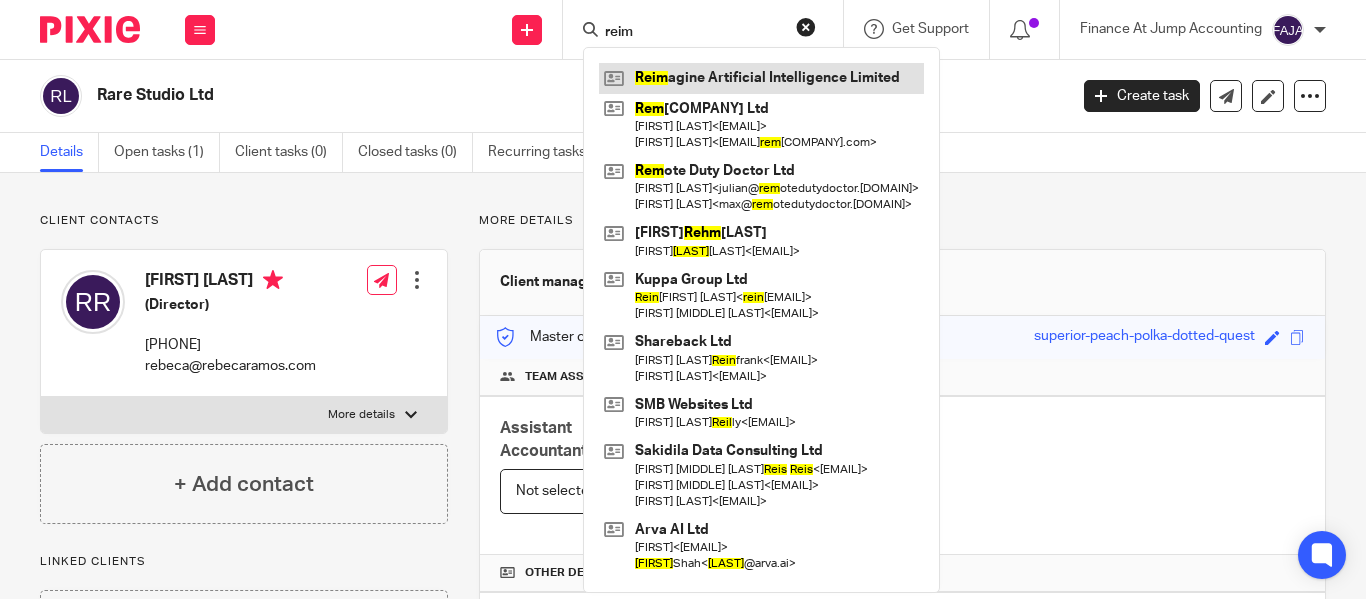 type on "reim" 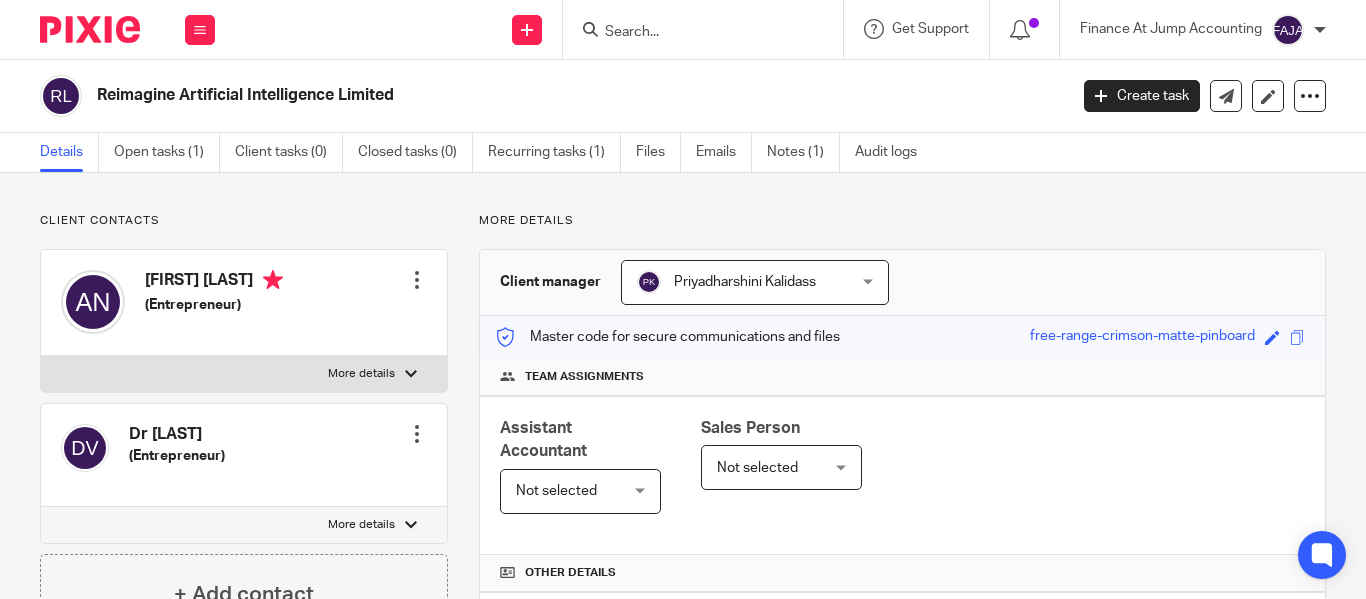 scroll, scrollTop: 0, scrollLeft: 0, axis: both 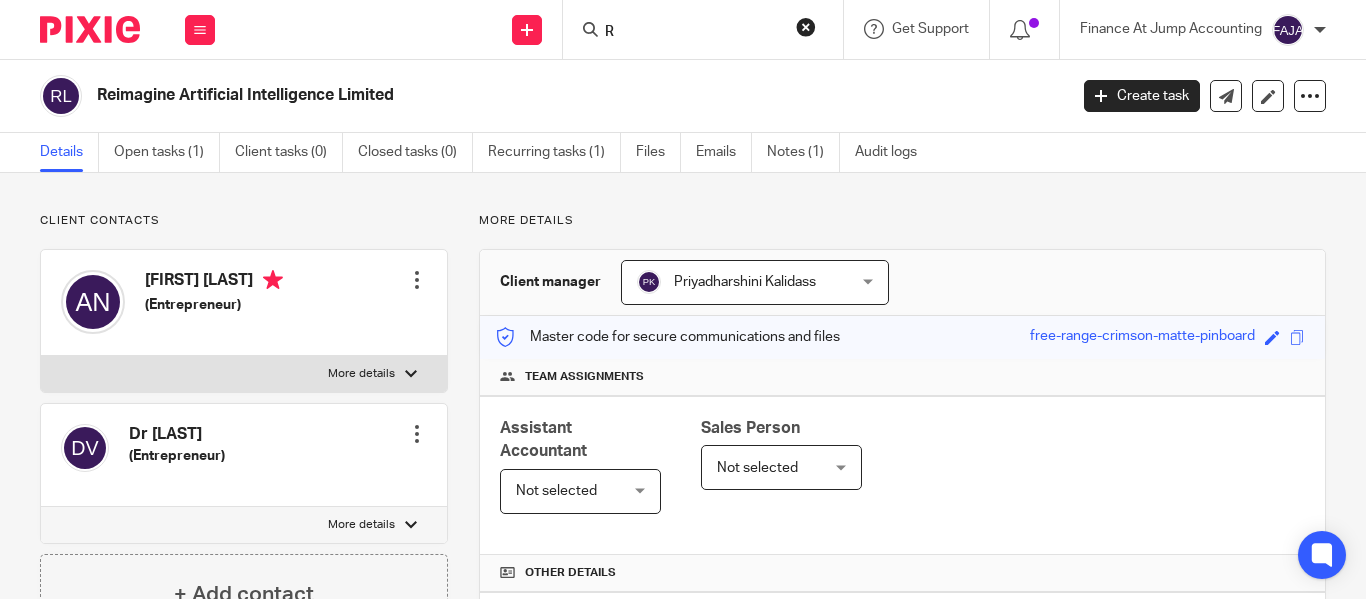 click on "R" at bounding box center (693, 33) 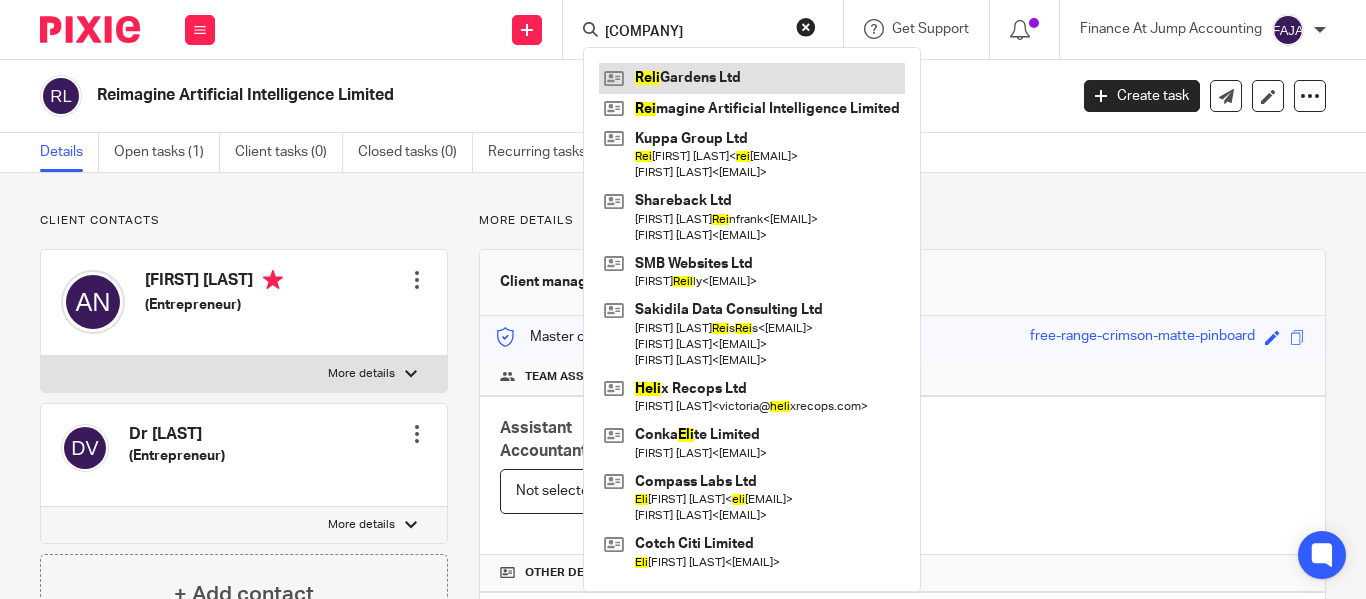 type on "RELI" 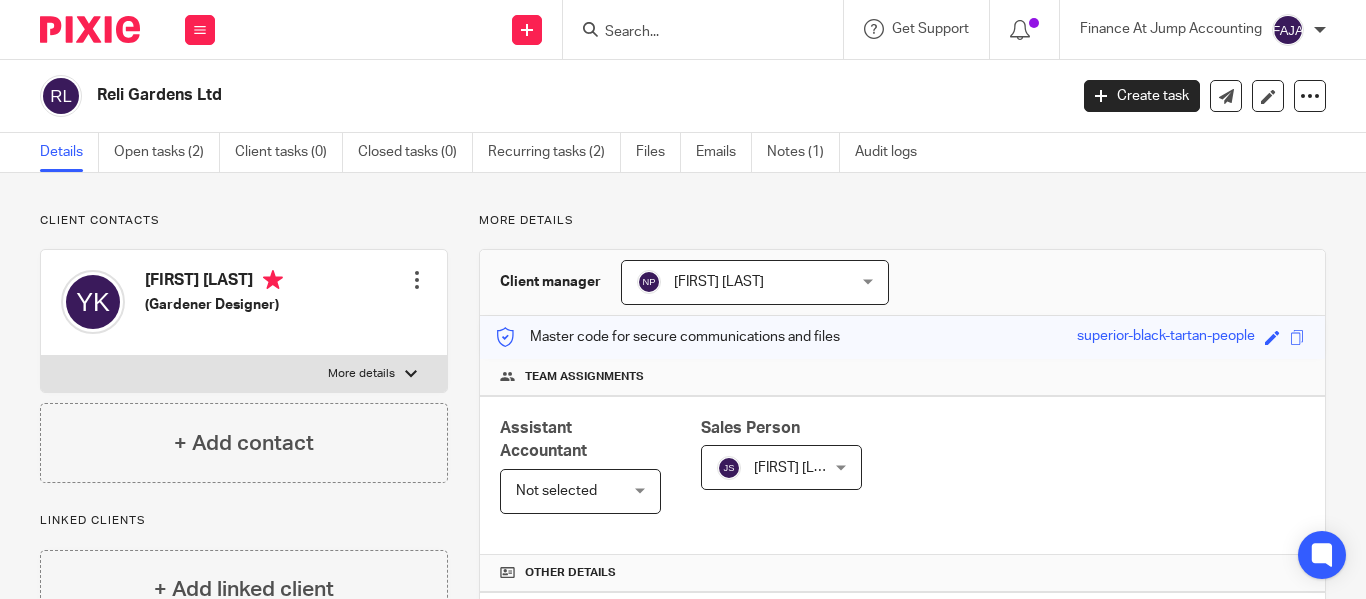 scroll, scrollTop: 0, scrollLeft: 0, axis: both 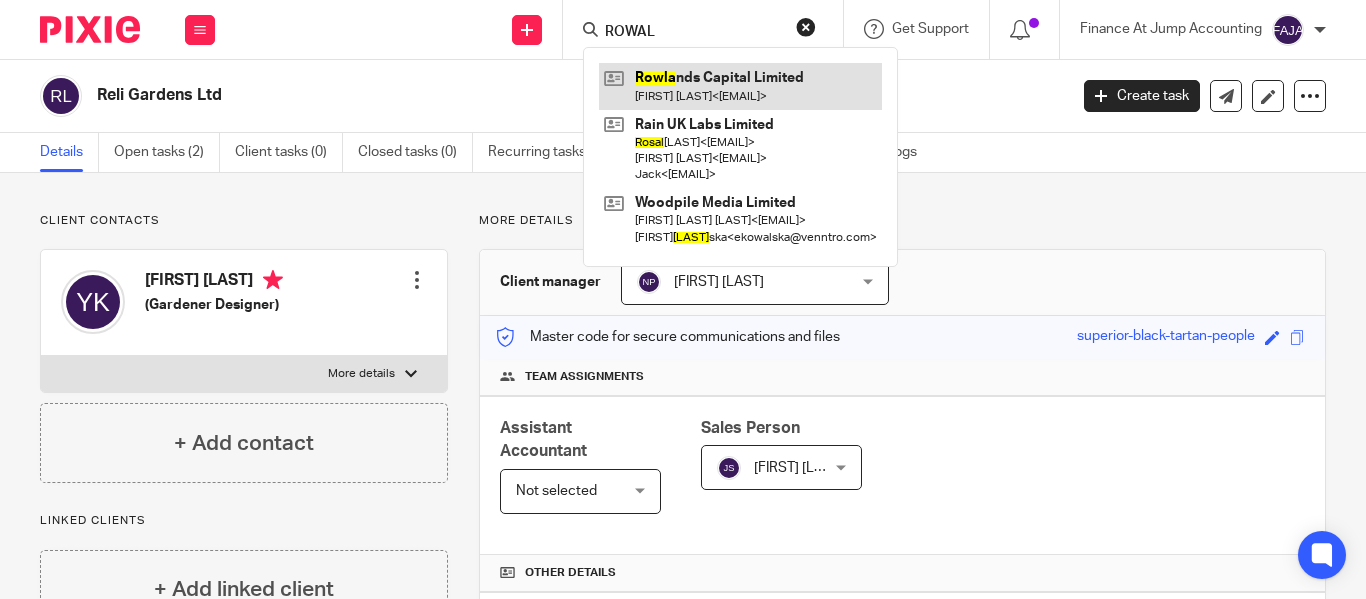 type on "ROWAL" 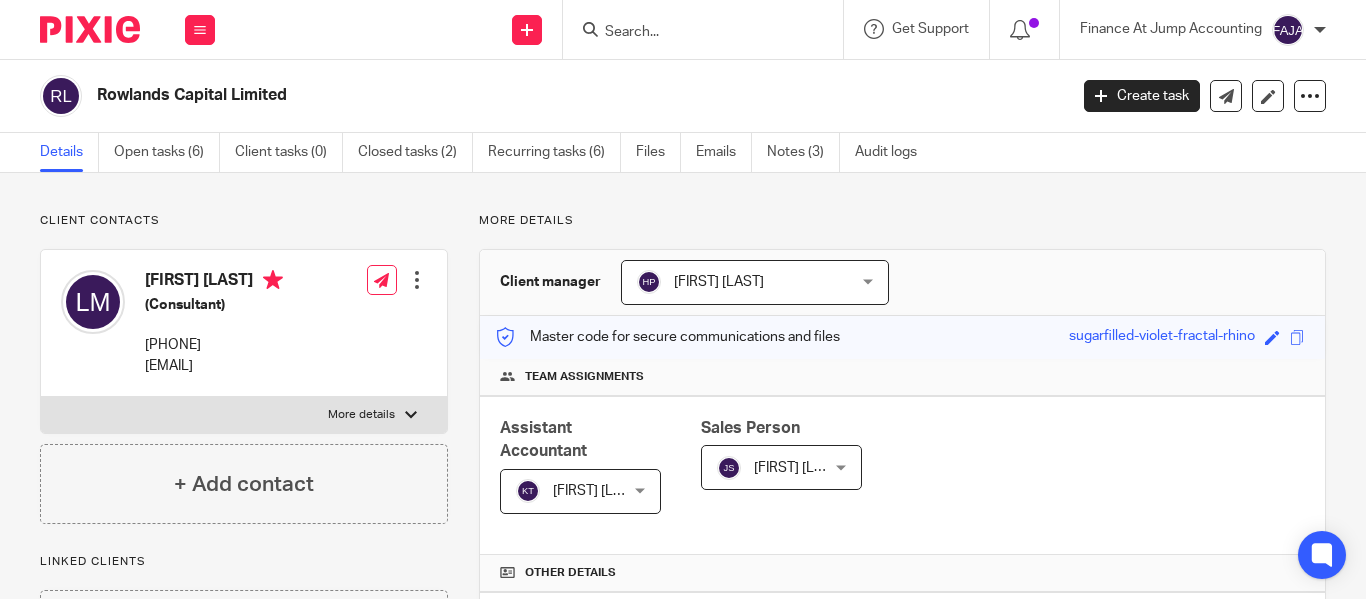 scroll, scrollTop: 0, scrollLeft: 0, axis: both 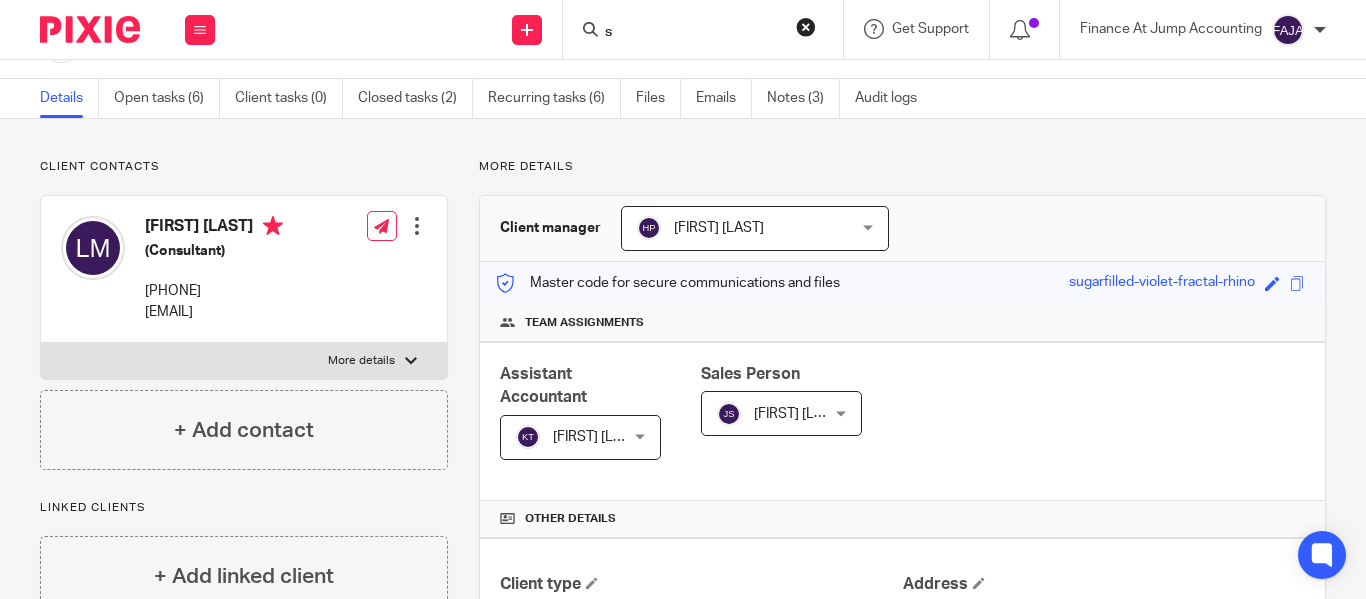 click on "s" at bounding box center [693, 33] 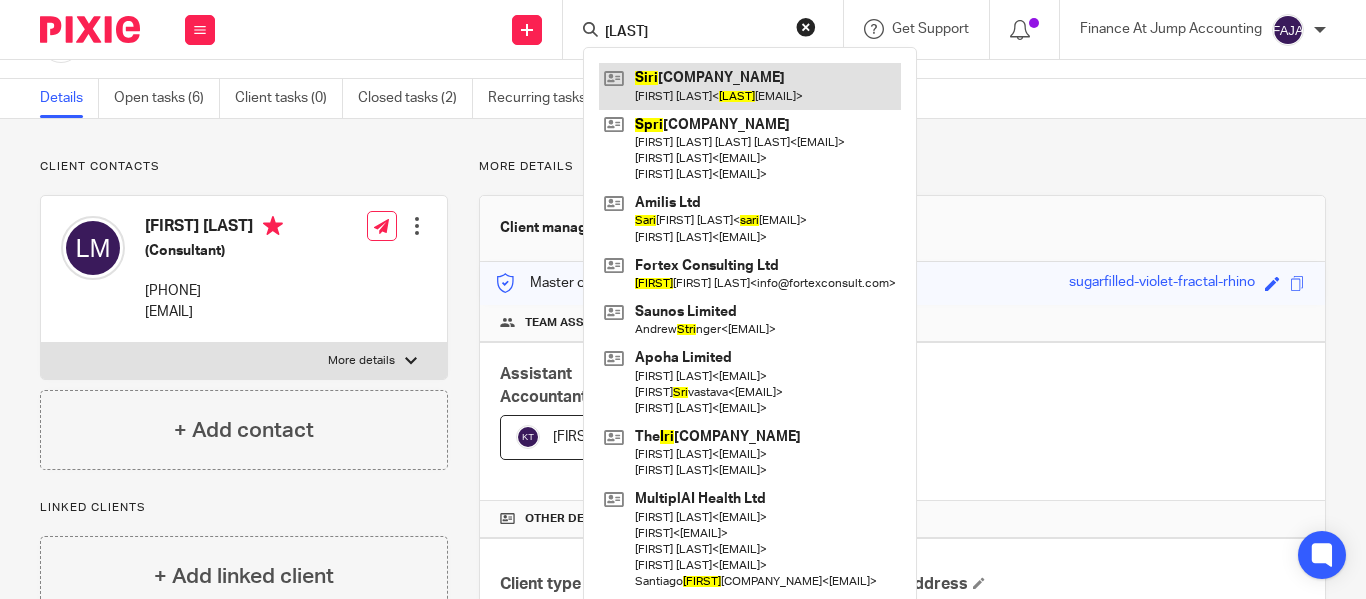 type on "[LAST]" 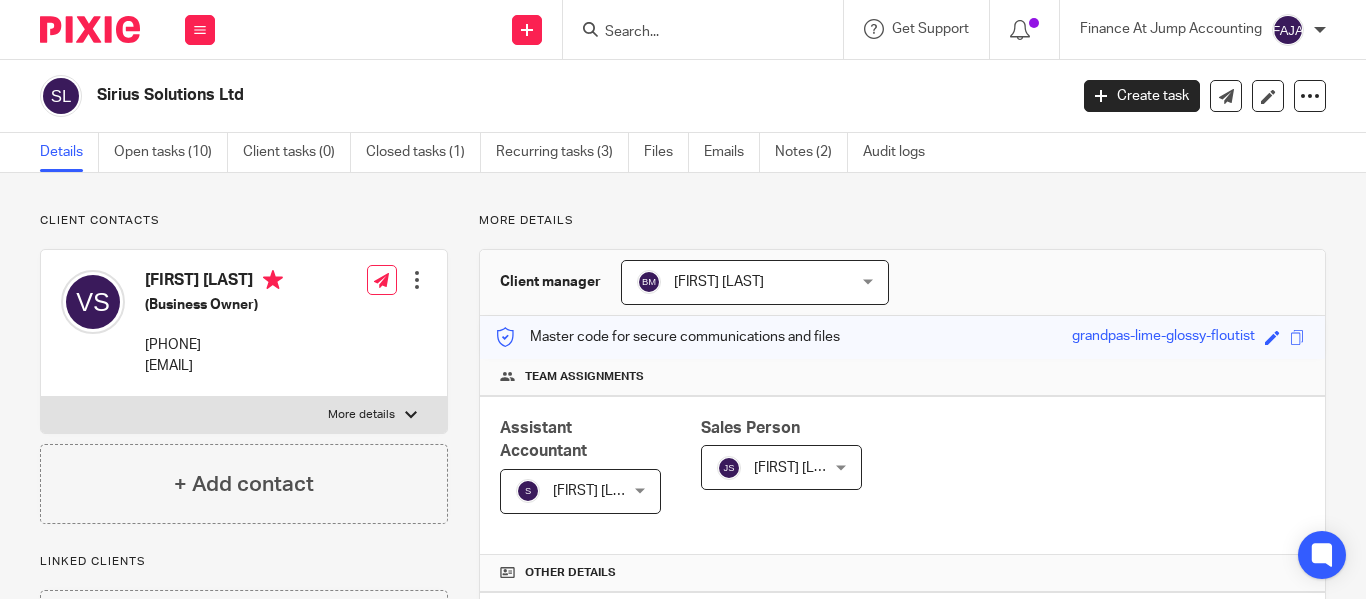 scroll, scrollTop: 0, scrollLeft: 0, axis: both 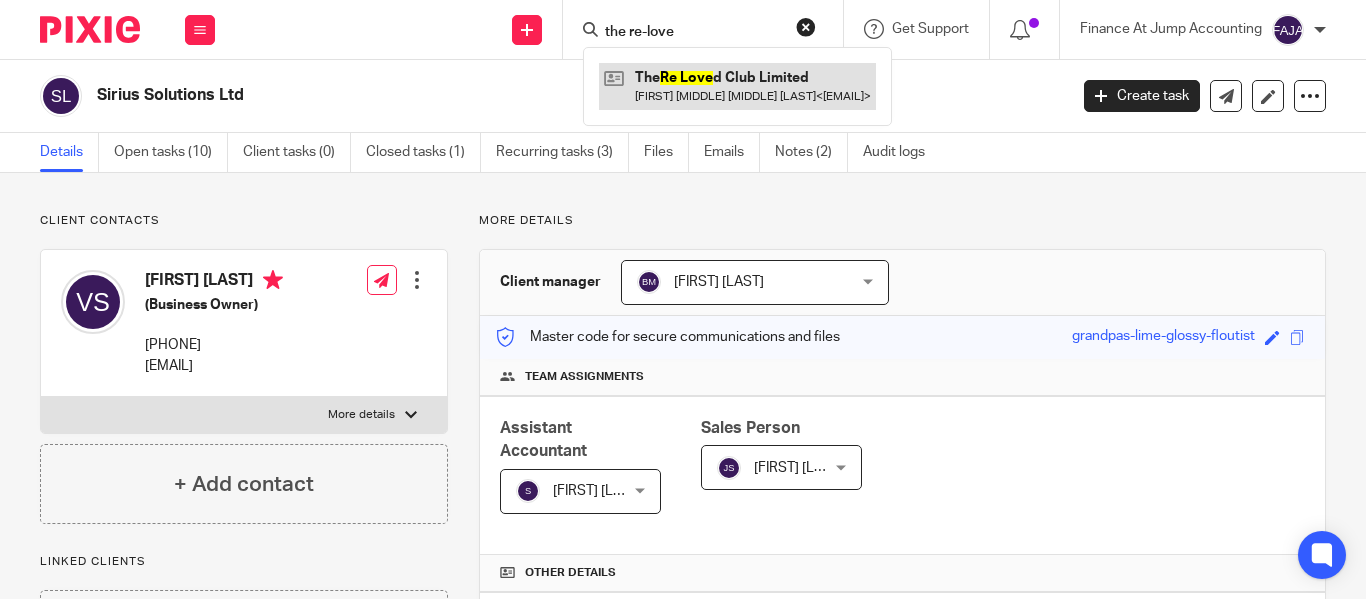 type on "the re-love" 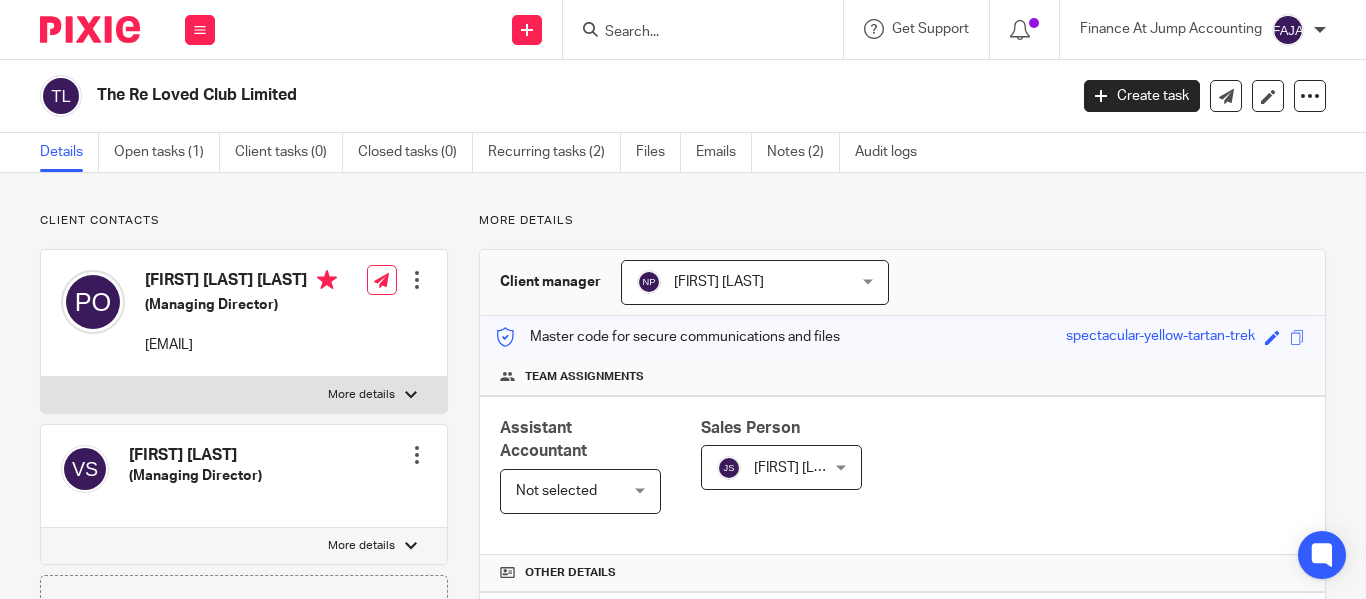 scroll, scrollTop: 0, scrollLeft: 0, axis: both 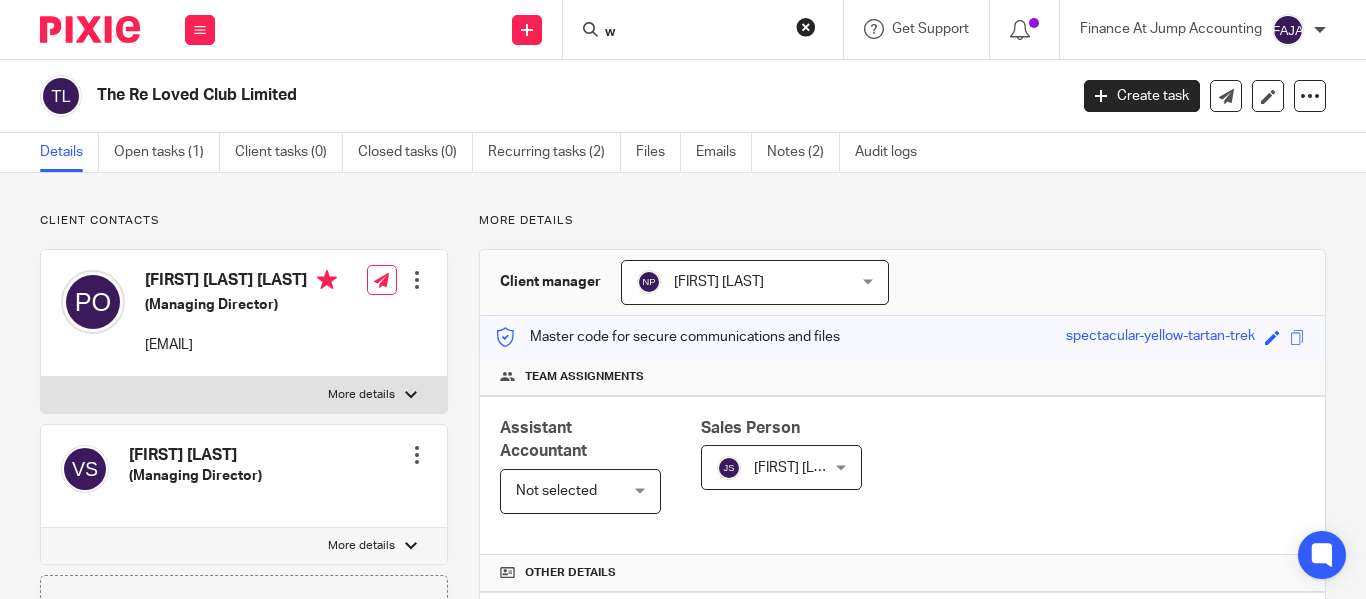 click on "w" at bounding box center [693, 33] 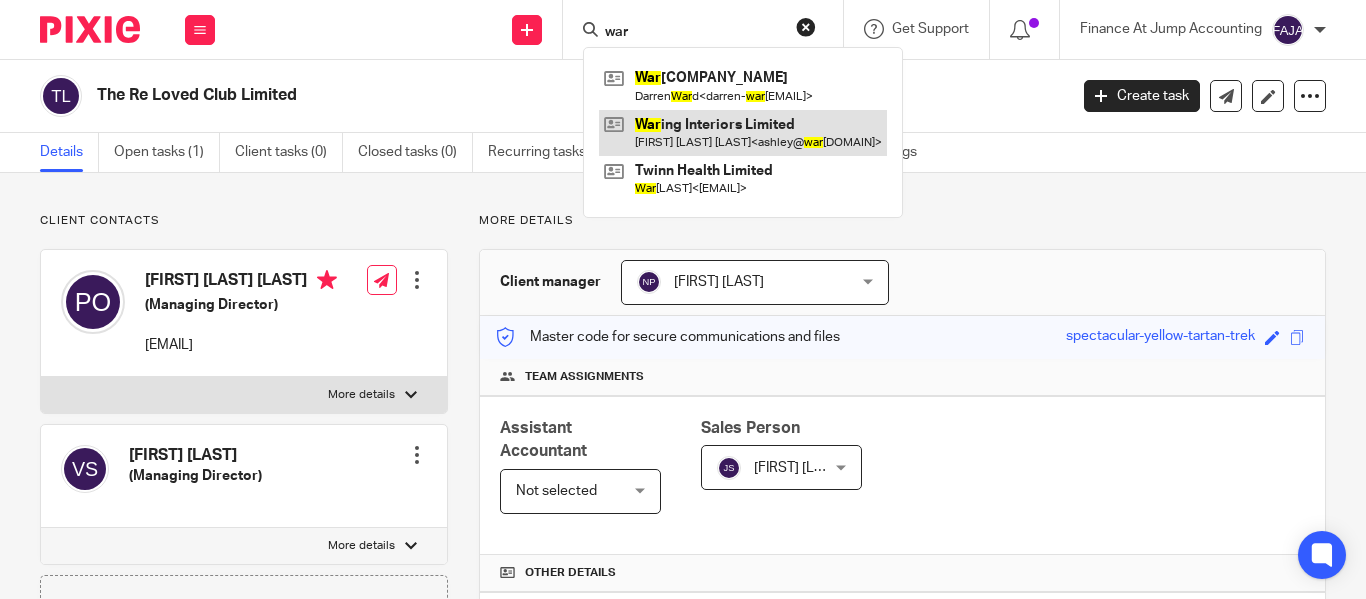 type on "war" 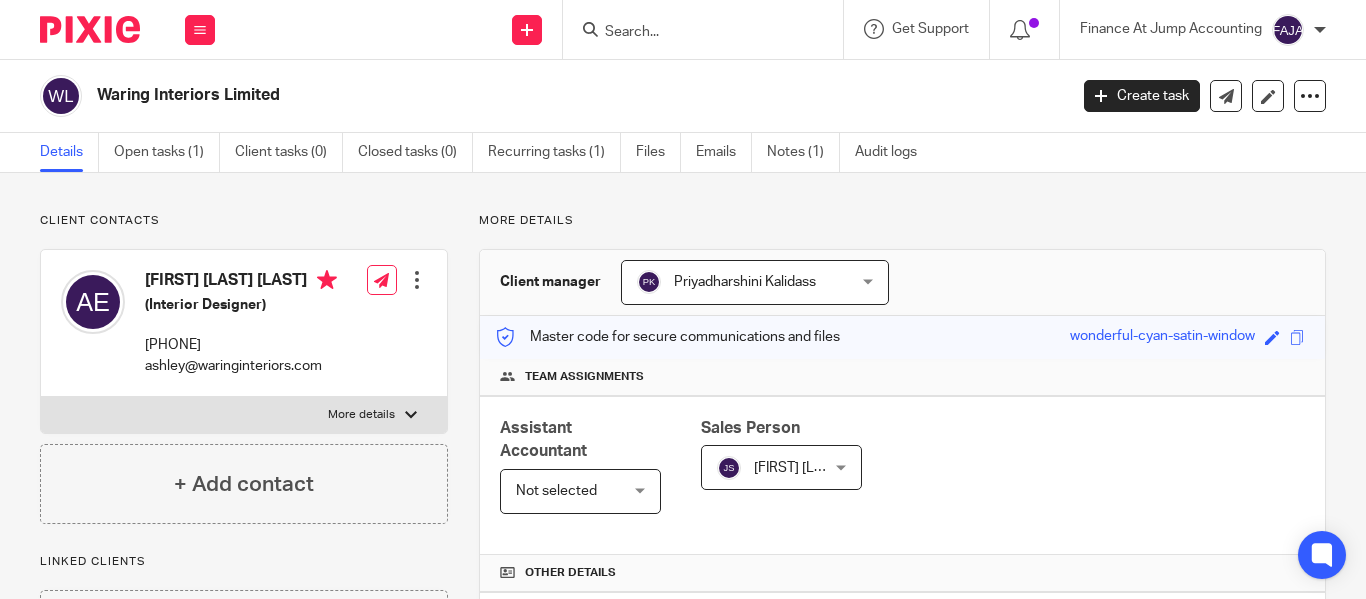 scroll, scrollTop: 0, scrollLeft: 0, axis: both 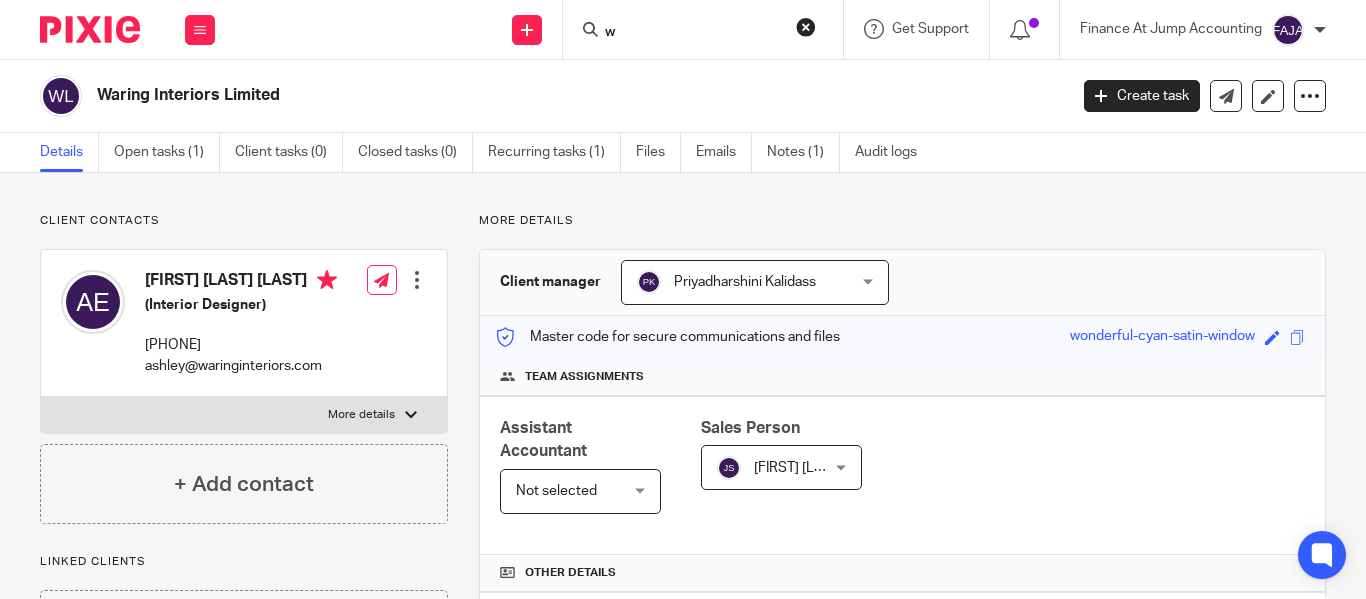 click on "w" at bounding box center [693, 33] 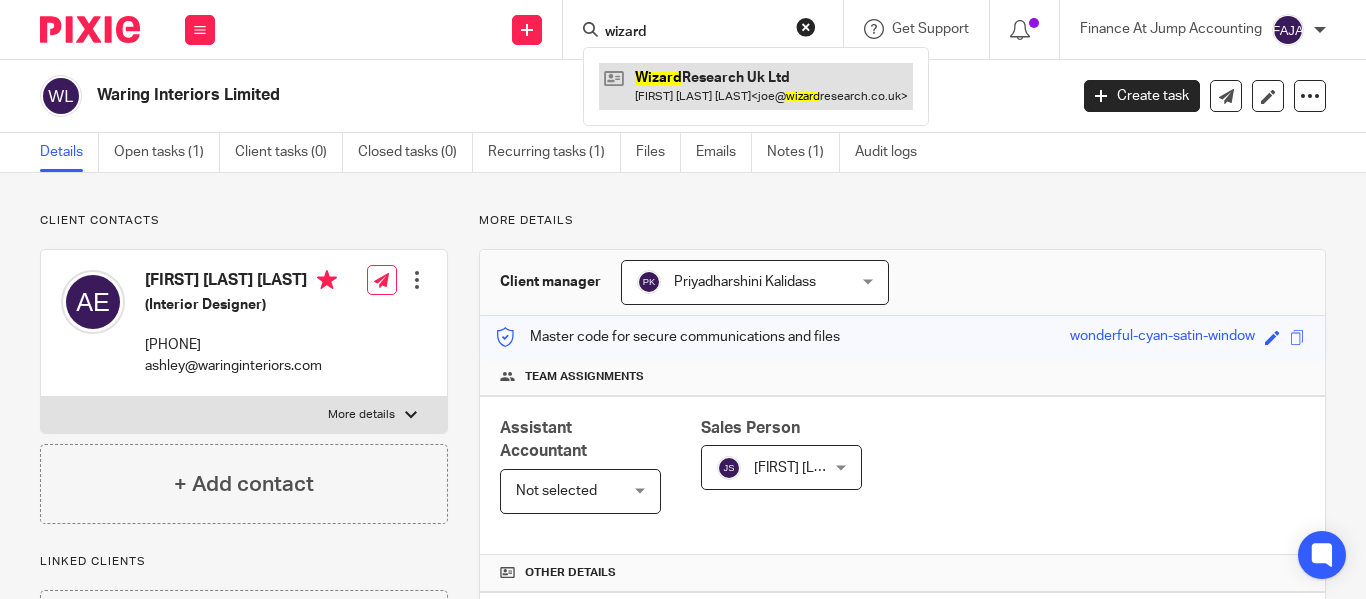 type on "wizard" 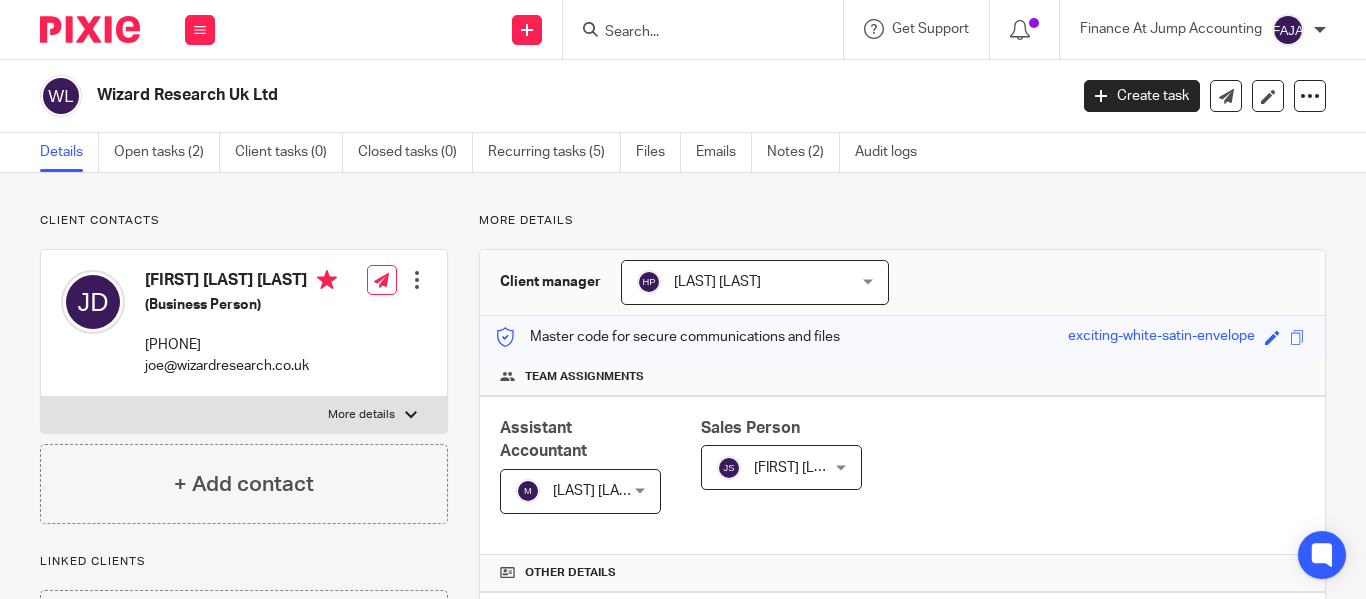 scroll, scrollTop: 0, scrollLeft: 0, axis: both 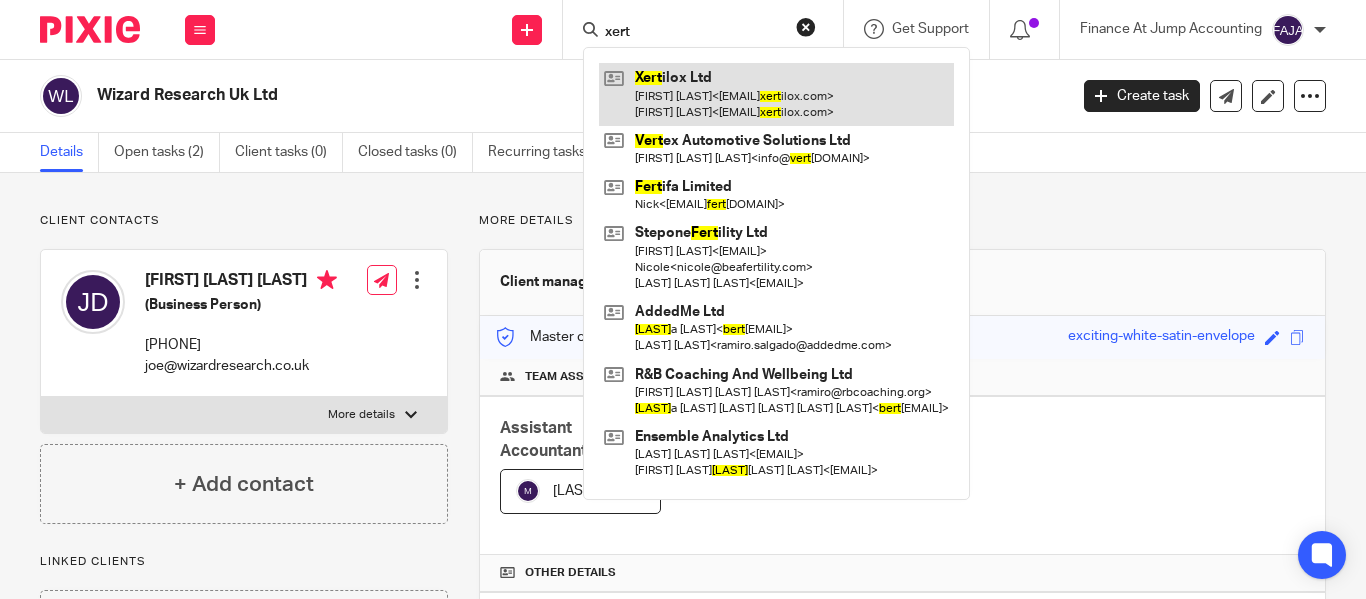 type on "xert" 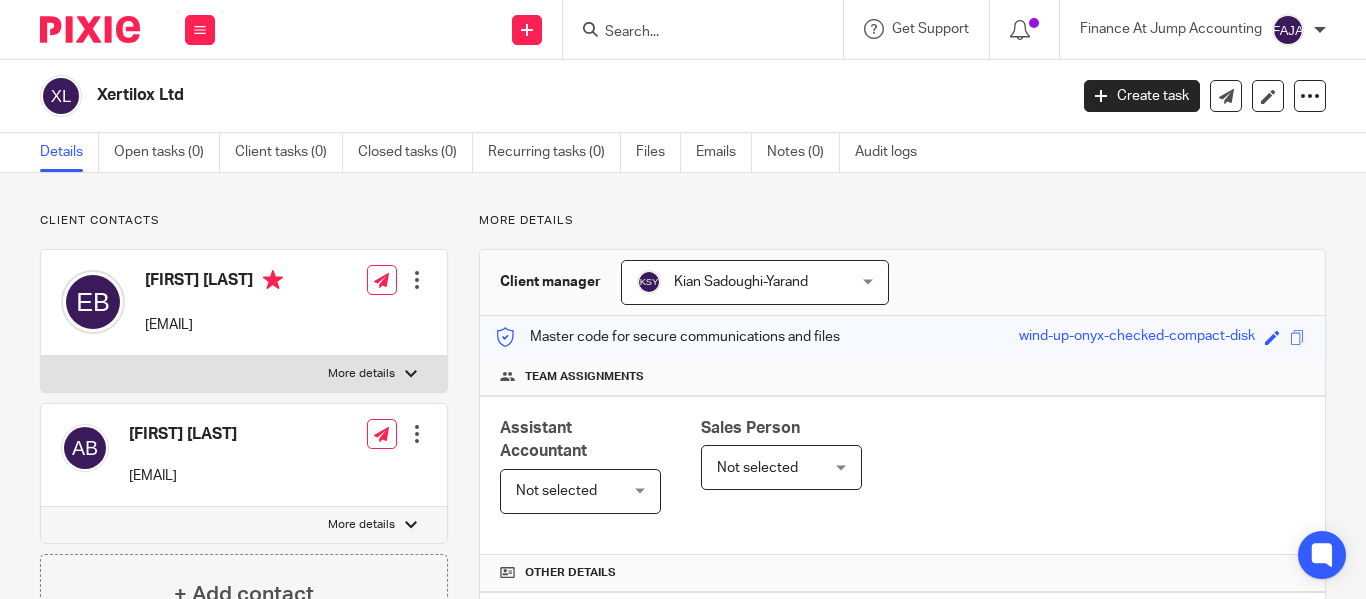 scroll, scrollTop: 0, scrollLeft: 0, axis: both 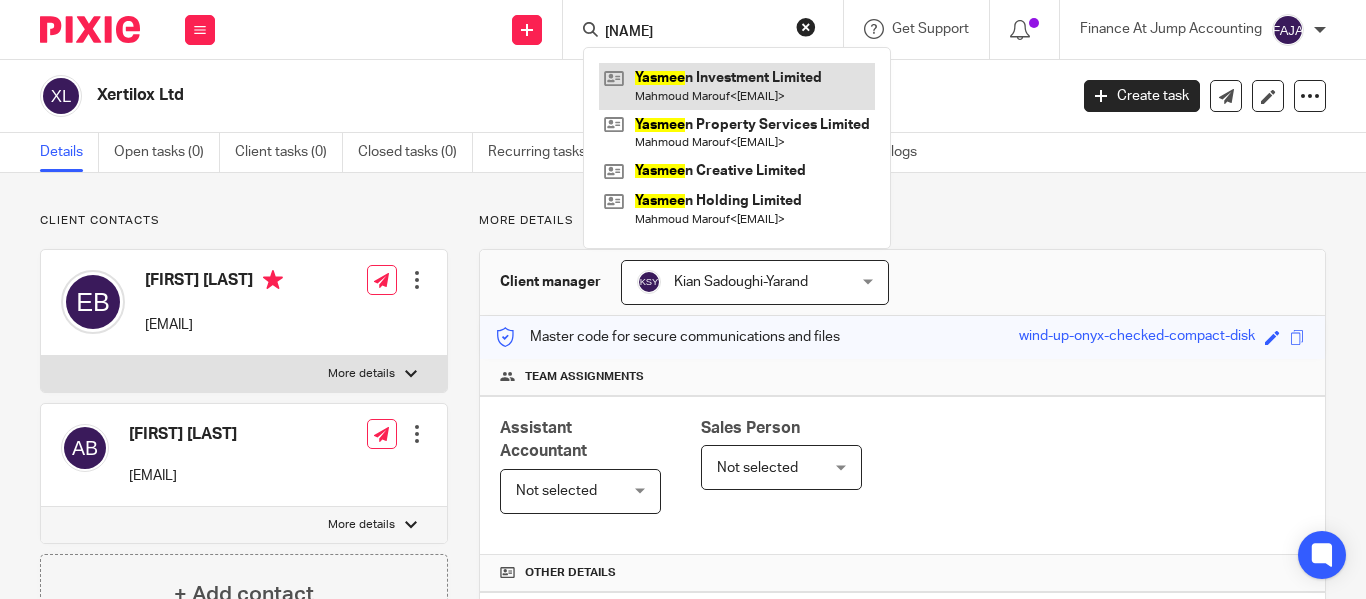 type on "[NAME]" 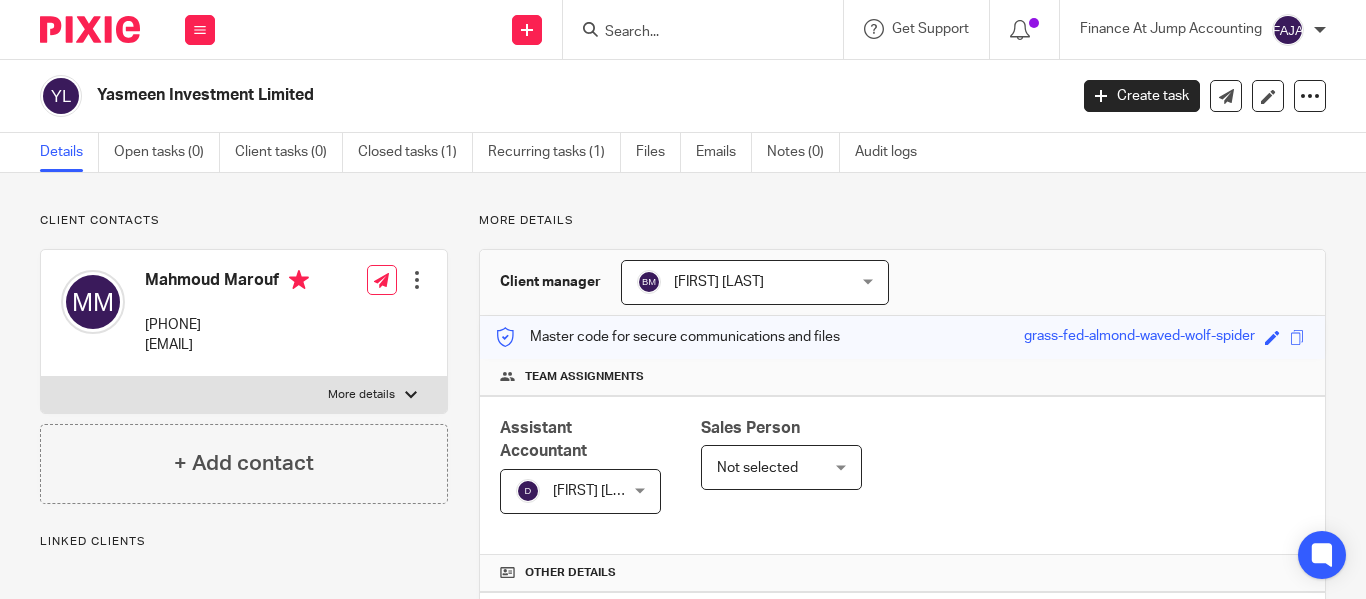 scroll, scrollTop: 0, scrollLeft: 0, axis: both 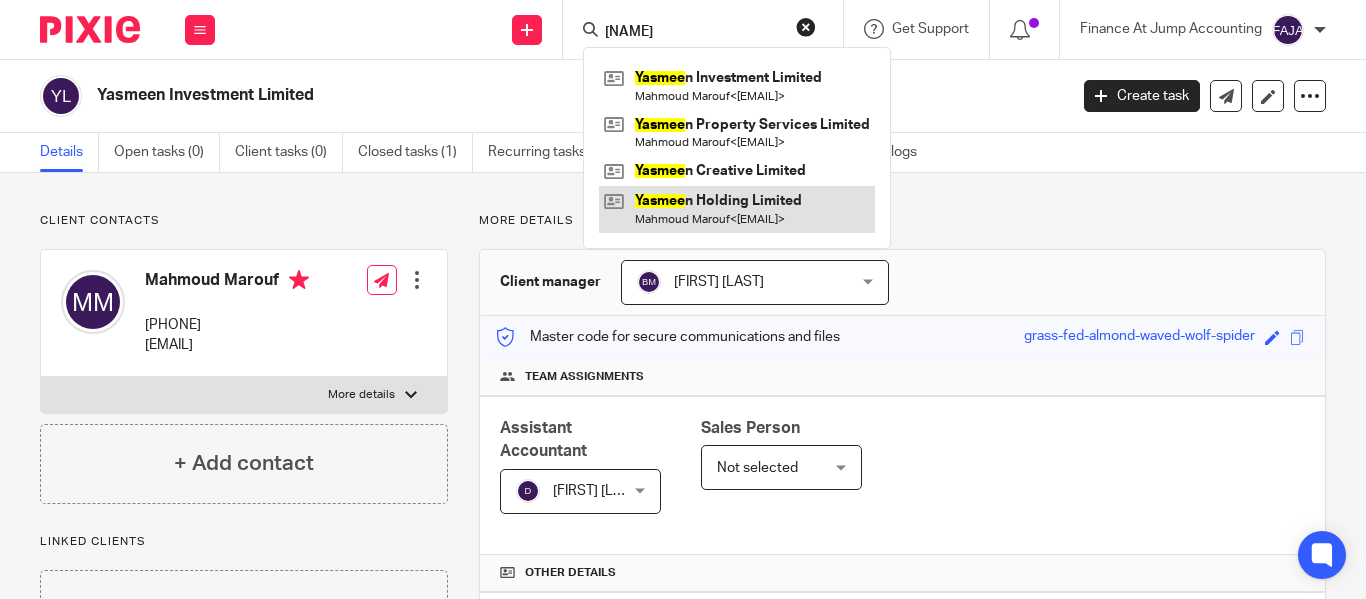 type on "[NAME]" 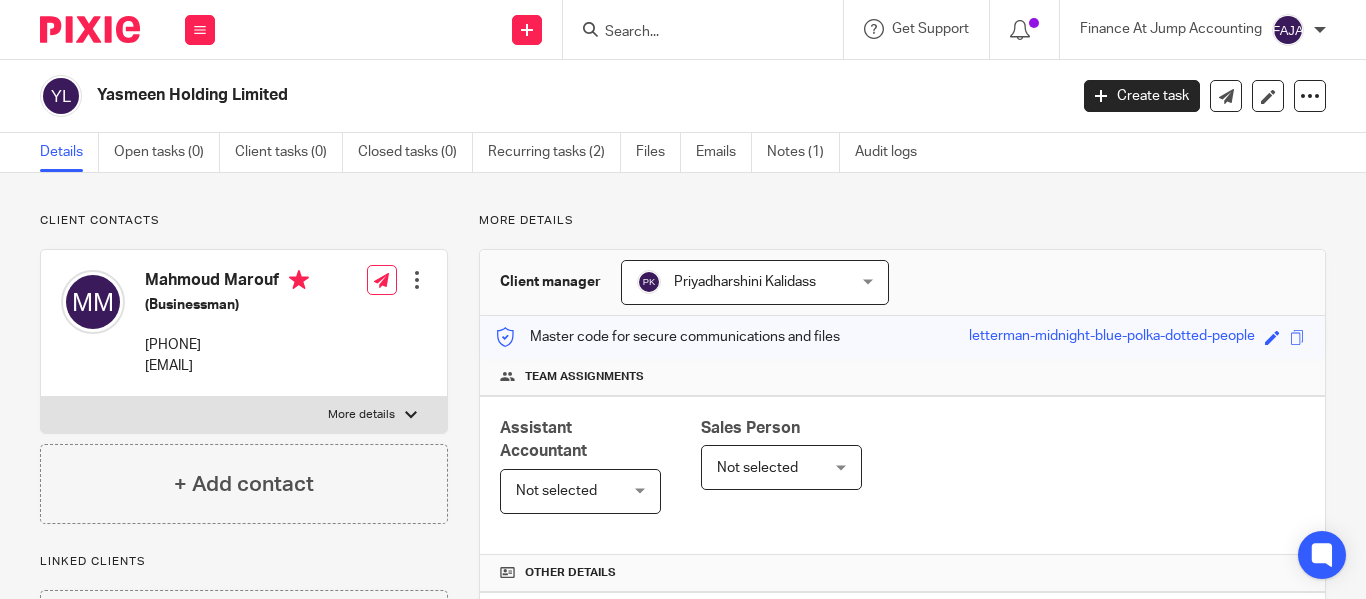 scroll, scrollTop: 0, scrollLeft: 0, axis: both 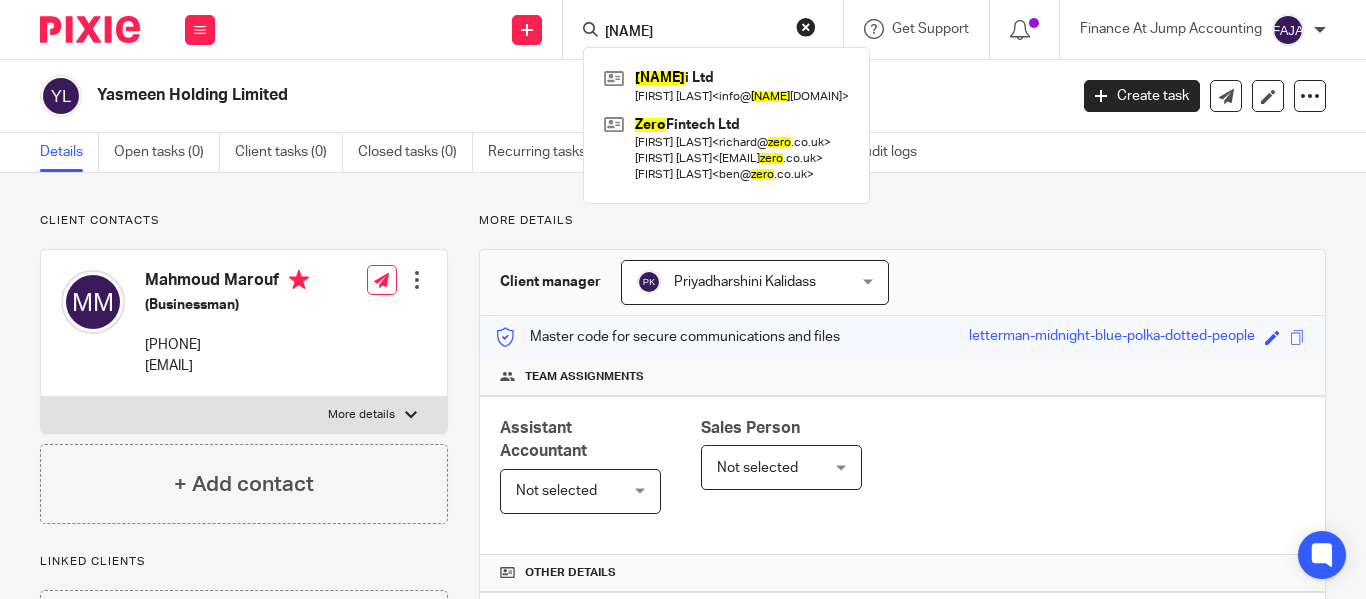 type on "[NAME]" 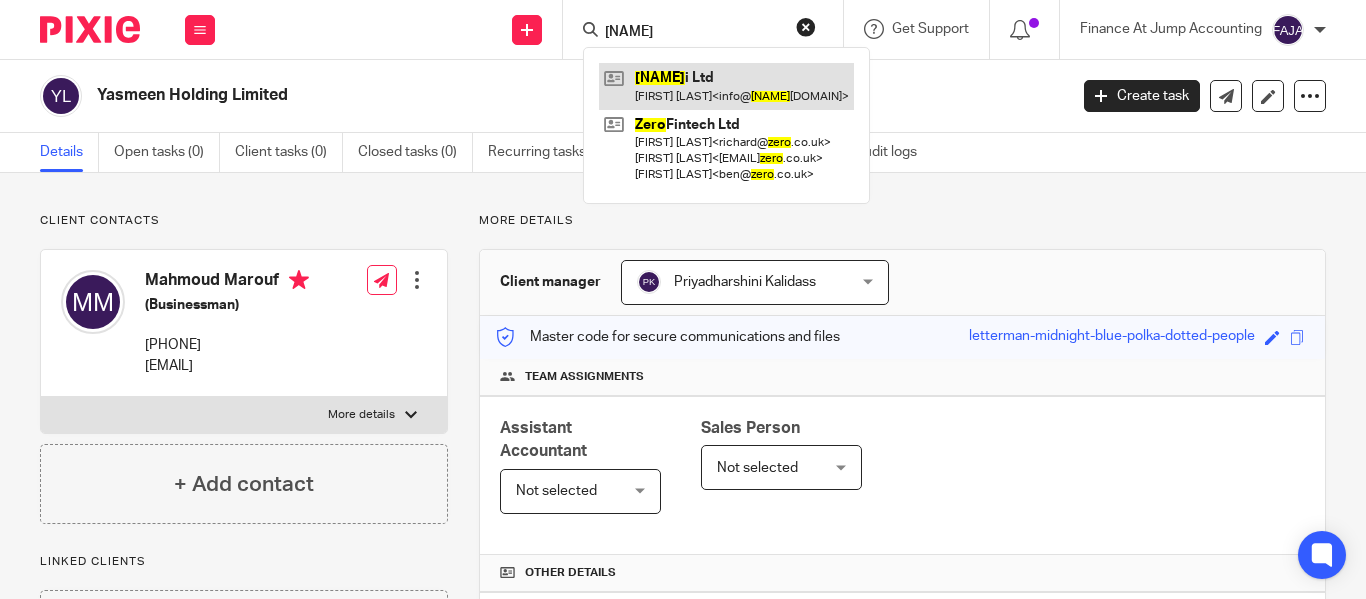 click at bounding box center (726, 86) 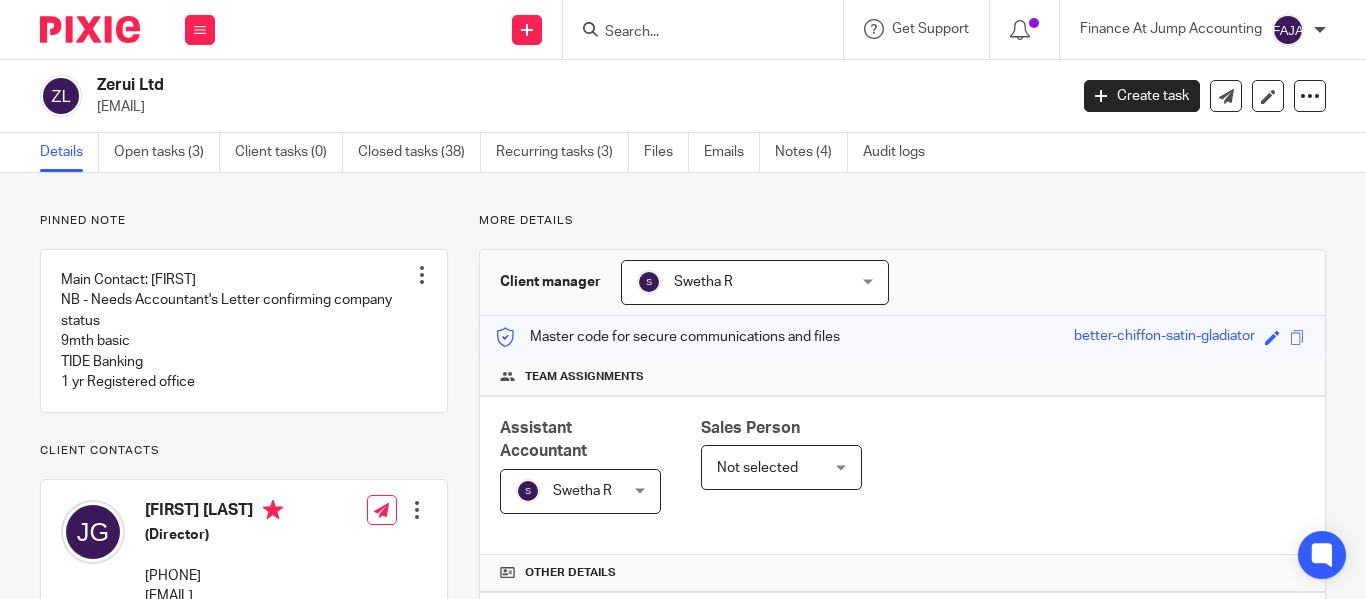 scroll, scrollTop: 0, scrollLeft: 0, axis: both 